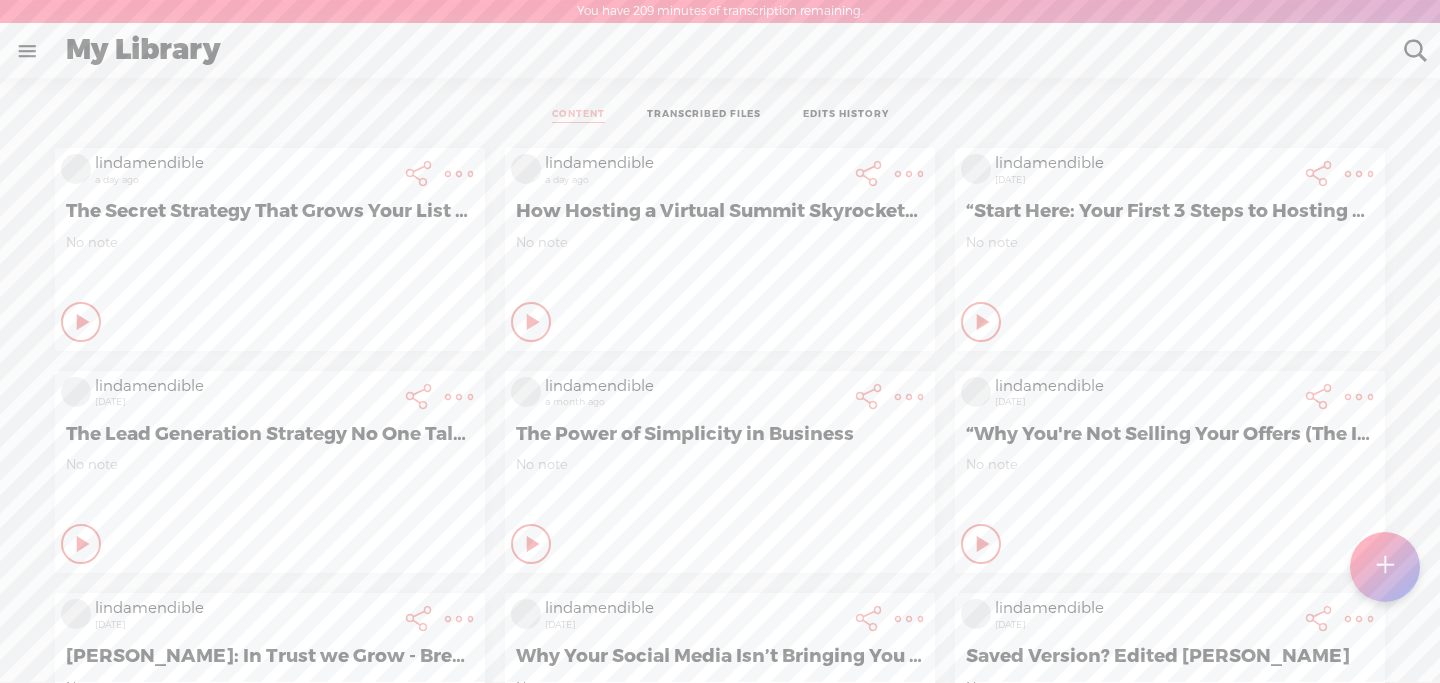 scroll, scrollTop: 0, scrollLeft: 0, axis: both 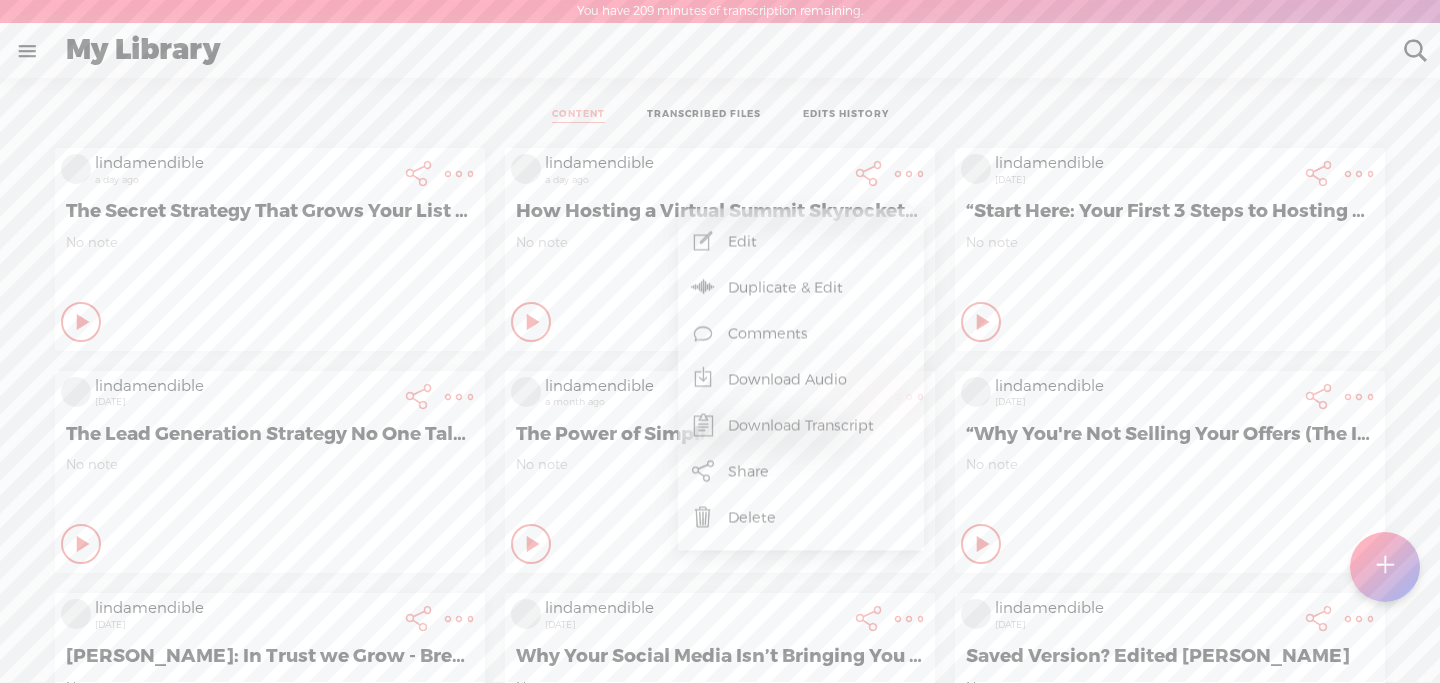 click on "Edit" at bounding box center (801, 242) 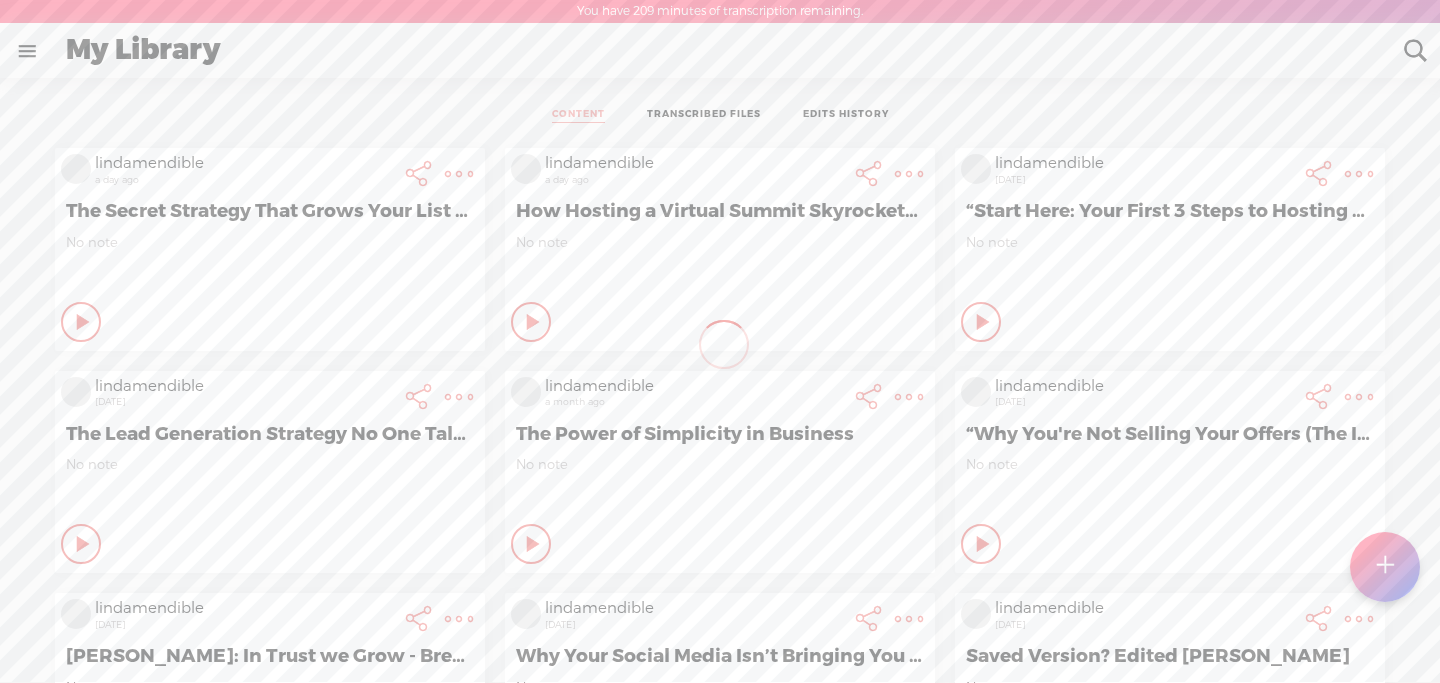 scroll, scrollTop: 1, scrollLeft: 0, axis: vertical 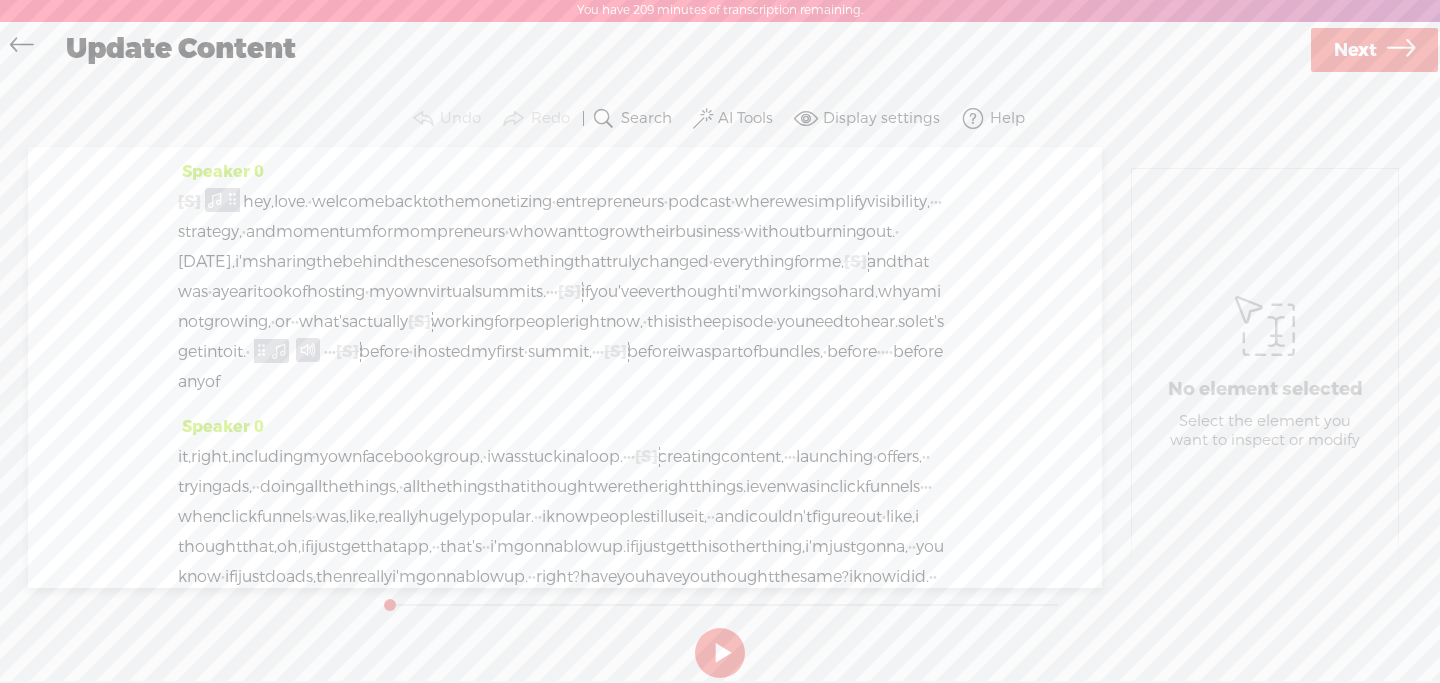 click on "Display settings" at bounding box center [869, 119] 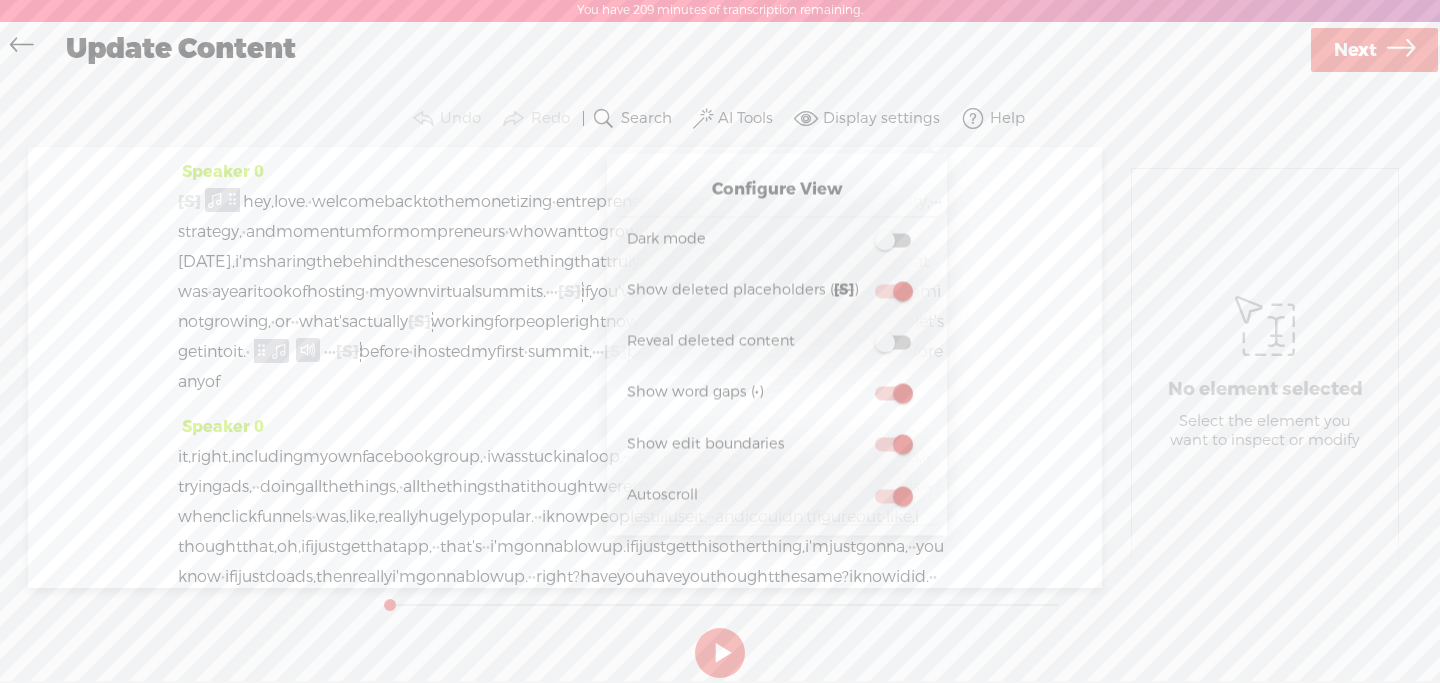 click on "everything" at bounding box center [753, 262] 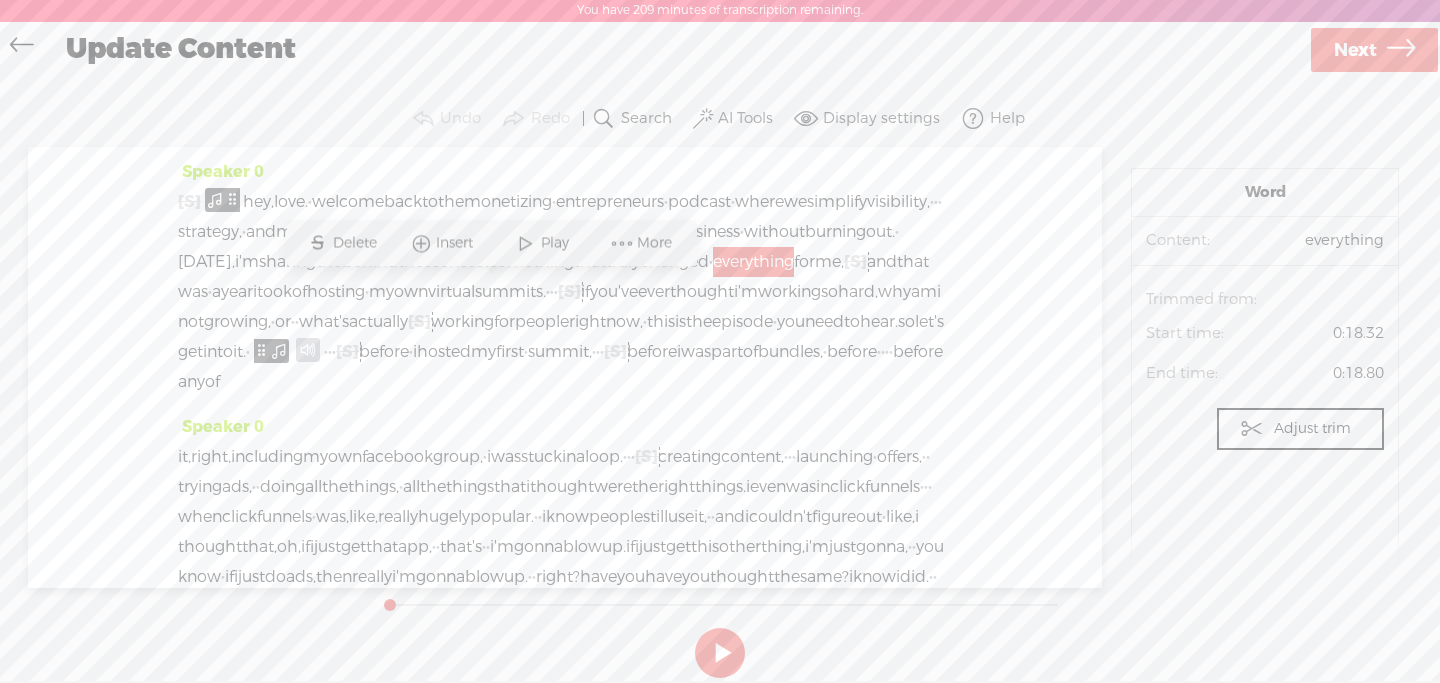 click on "Speaker 0
it,
right,
including
my
own
facebook
group,
·
i
was
stuck
in
a
loop.
·
·
·
[S]
·
creating
content,
·
·
·
launching
·
offers,
·
·
trying
ads,
·
·
doing
all
the
things,
·
all
the
things
that
i
thought
were
the
right" at bounding box center (565, 524) 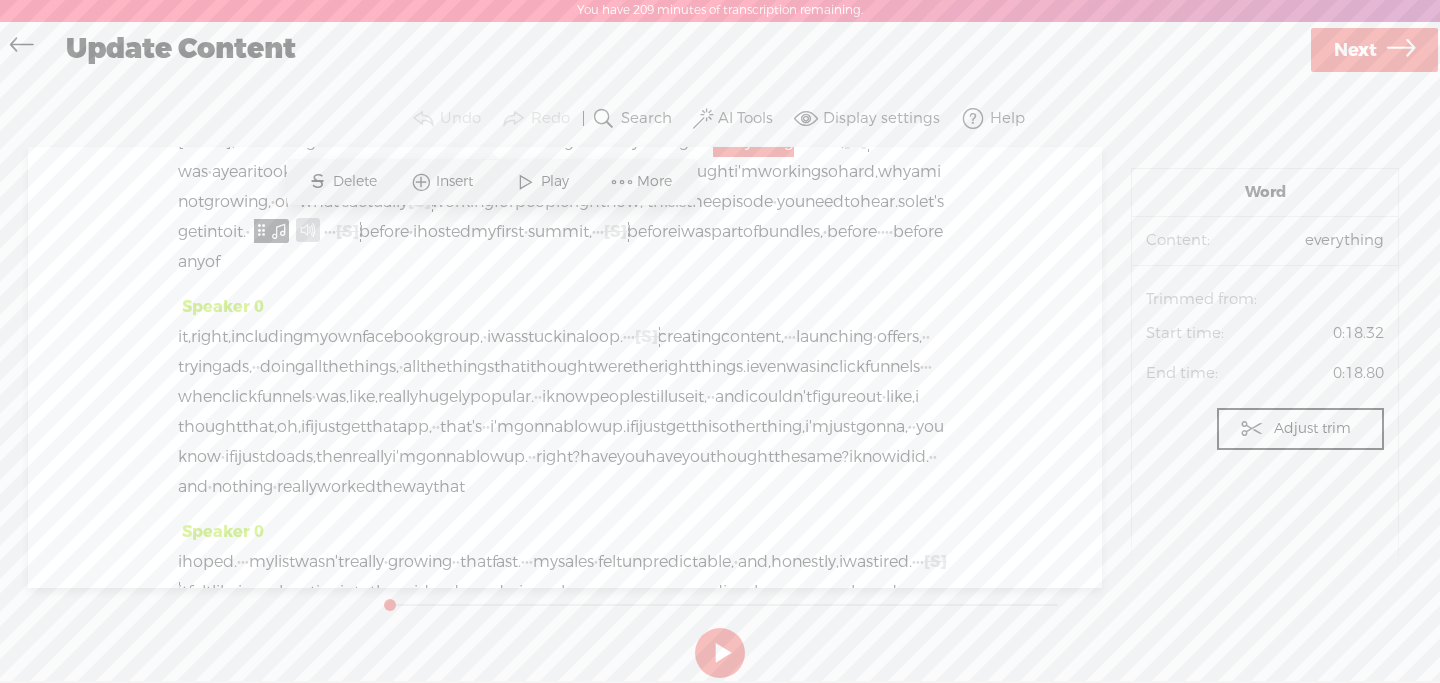 scroll, scrollTop: 193, scrollLeft: 0, axis: vertical 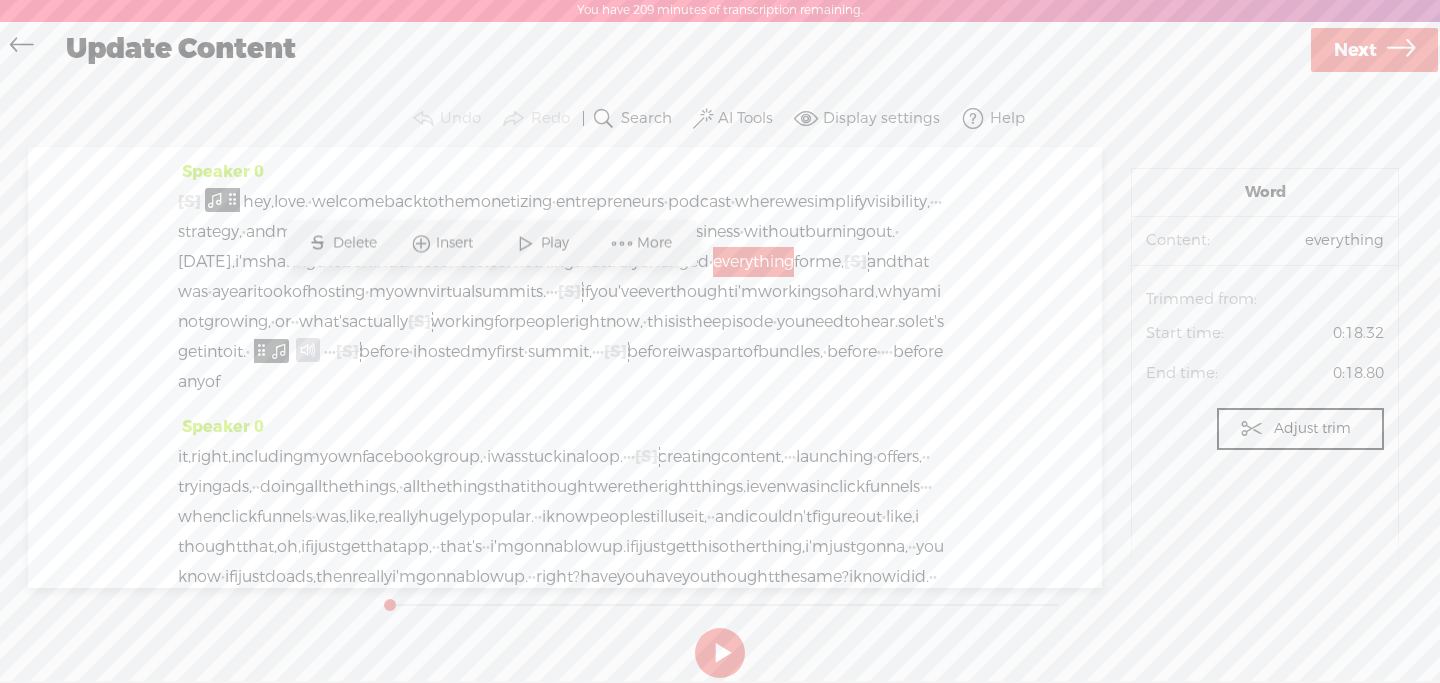 click on "summit," at bounding box center (560, 352) 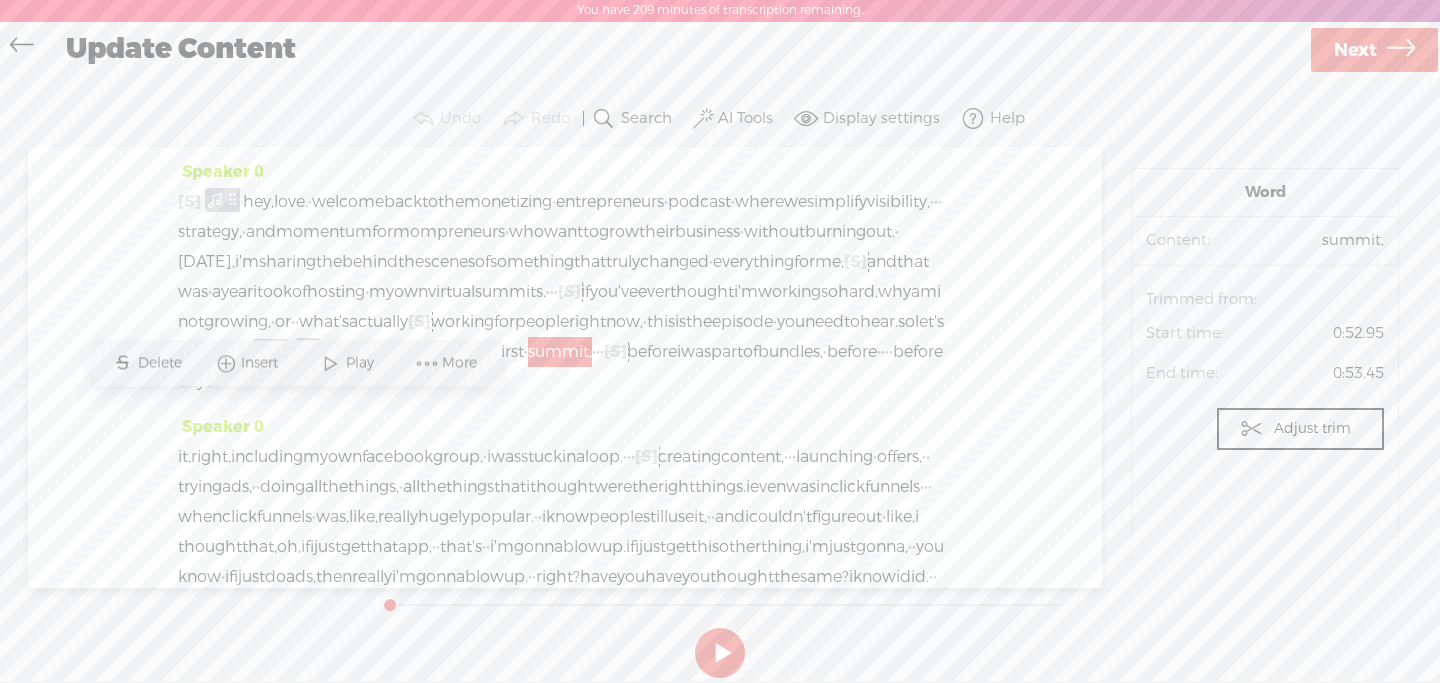 click on "Speaker 0
[S]
·   ·   ·   ·   ·   ·   ·   ·   ·   ·   ·   ·   ·   ·   ·   ·
hey,
love.
·
welcome
back
to
the
monetizing
·
entrepreneurs
·
podcast
·
where
we
simplify
visibility,
·
·
·
strategy,
·
and
momentum
for
mompreneurs
·
who
want
to
grow
their
business
·
without
burning
out.
·
today,
i'm" at bounding box center [565, 284] 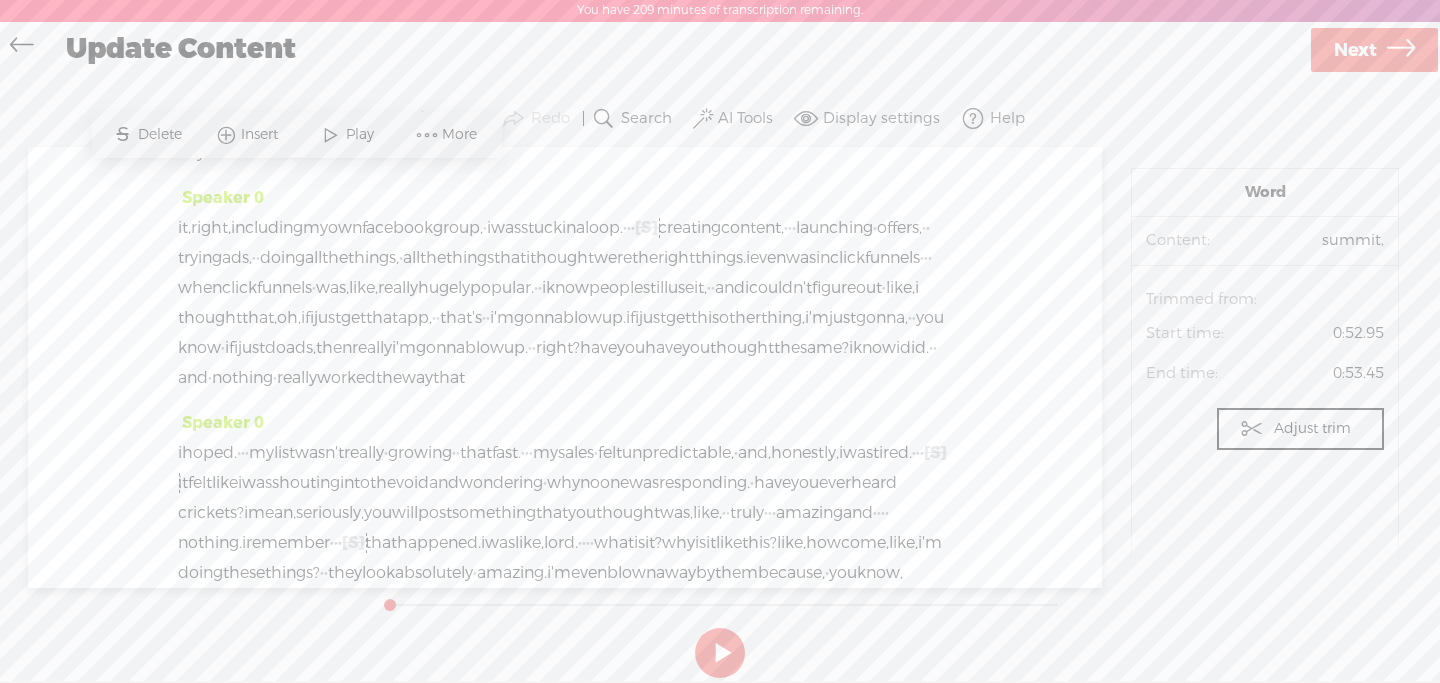 scroll, scrollTop: 228, scrollLeft: 0, axis: vertical 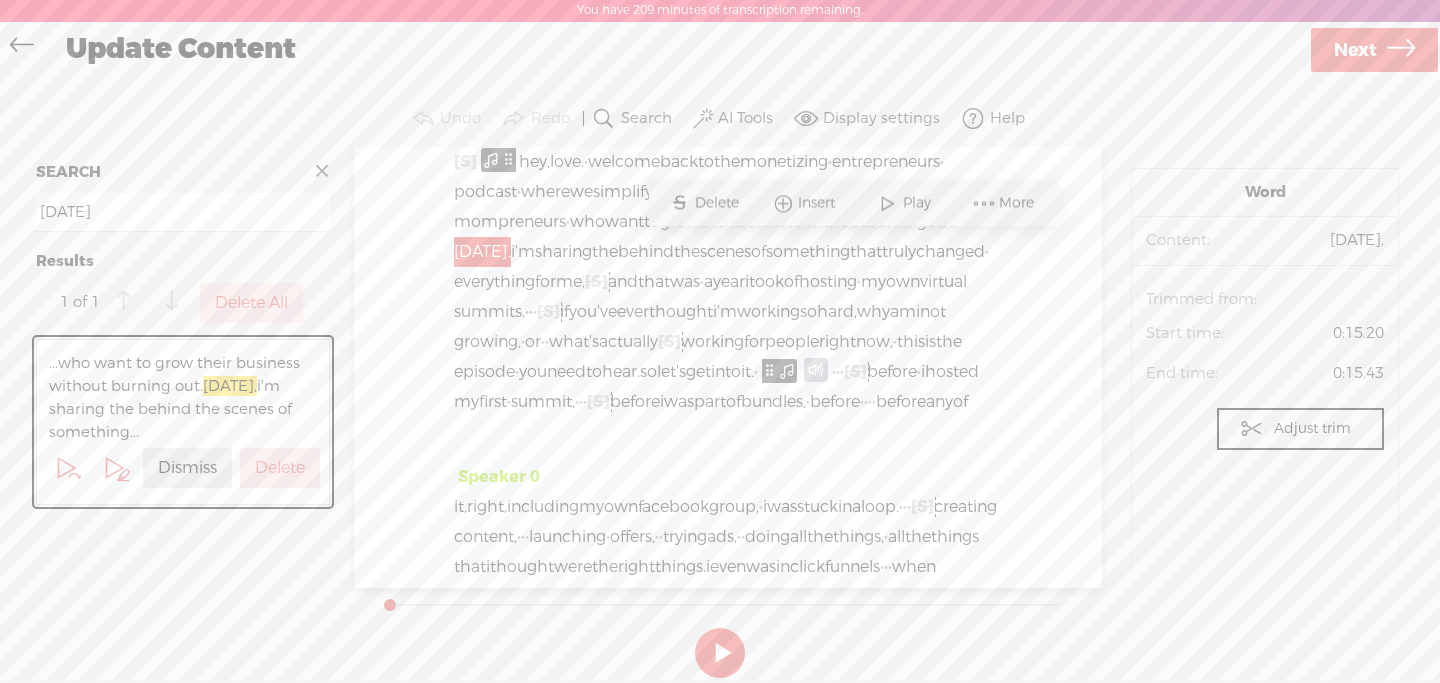 click on "right" at bounding box center [837, 342] 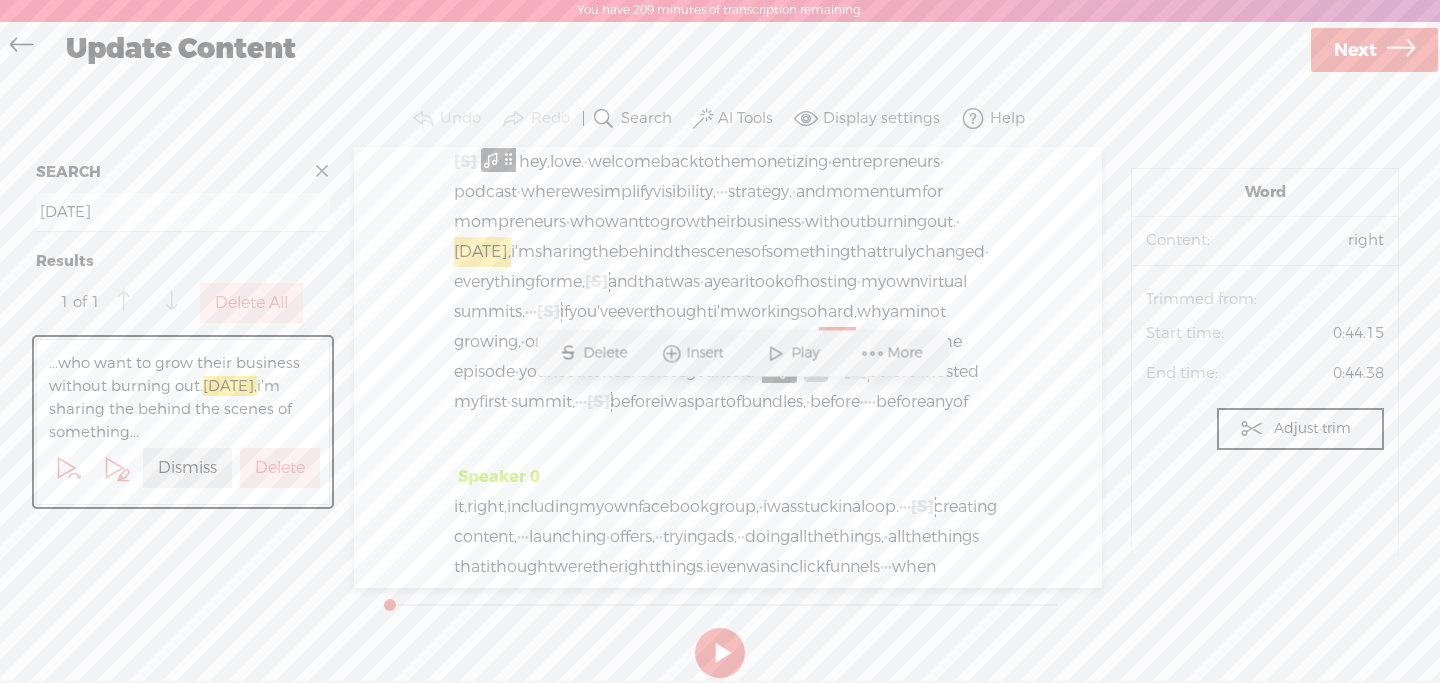 click on "·" at bounding box center (958, 222) 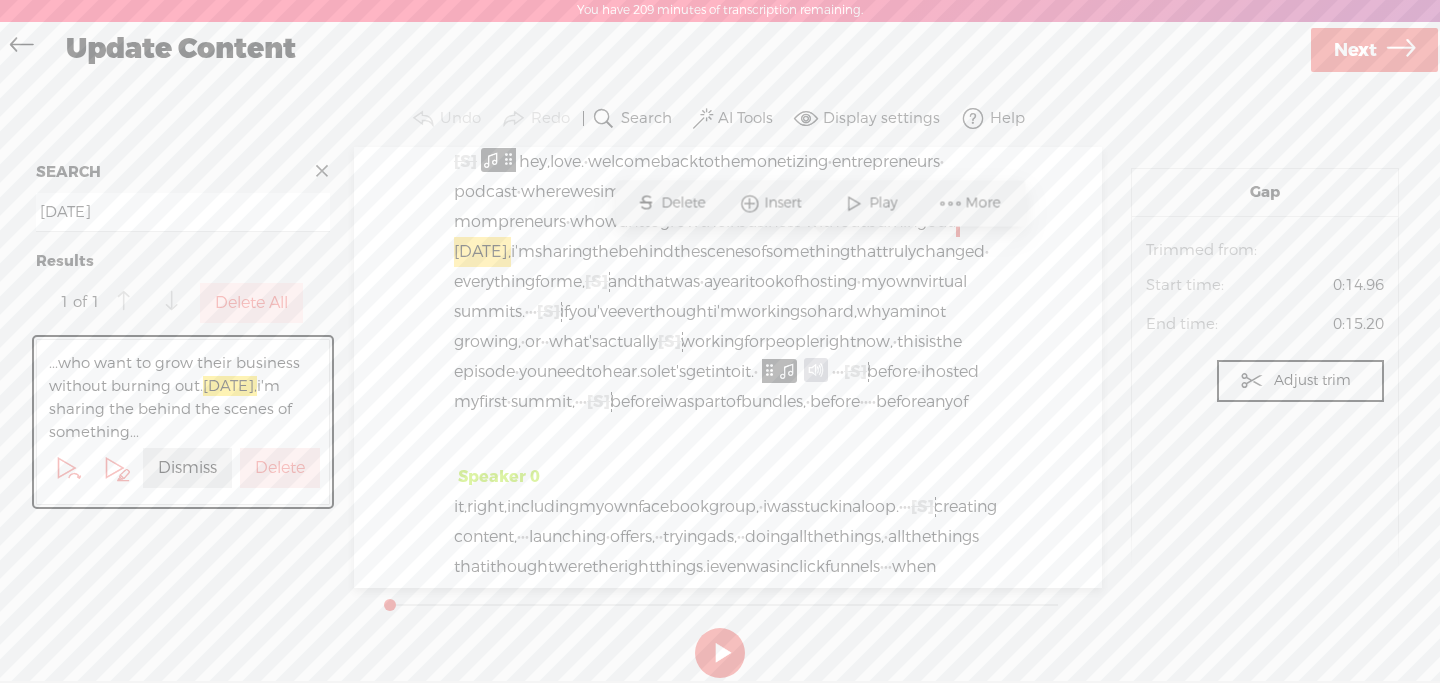 click on "·" at bounding box center [958, 222] 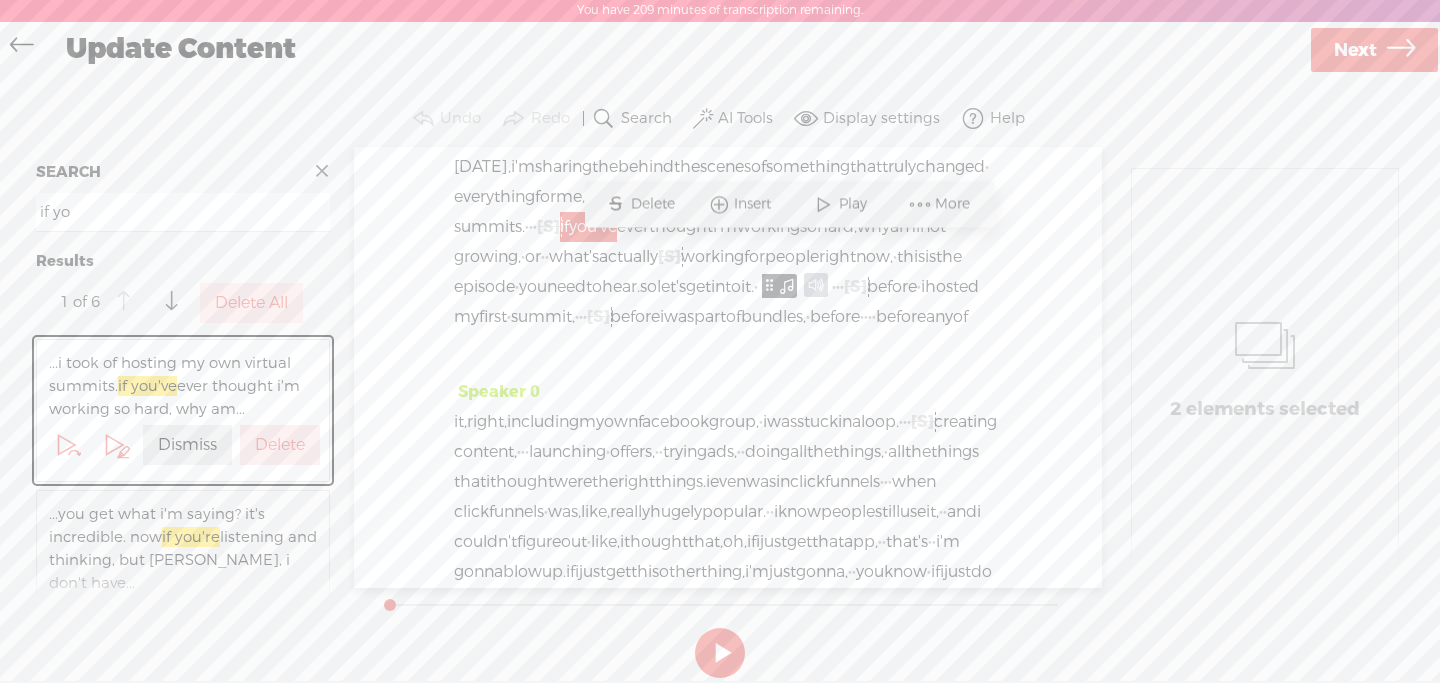 scroll, scrollTop: 130, scrollLeft: 0, axis: vertical 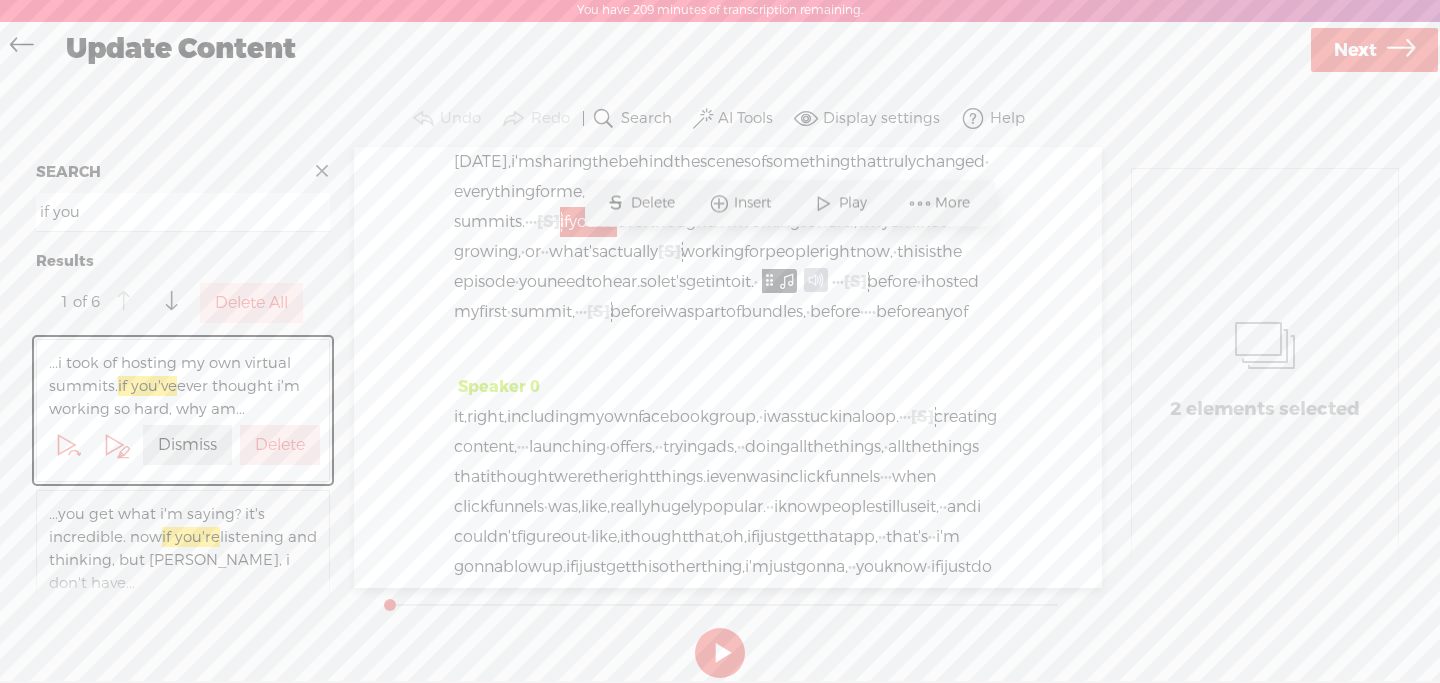 click on "before" at bounding box center [635, 312] 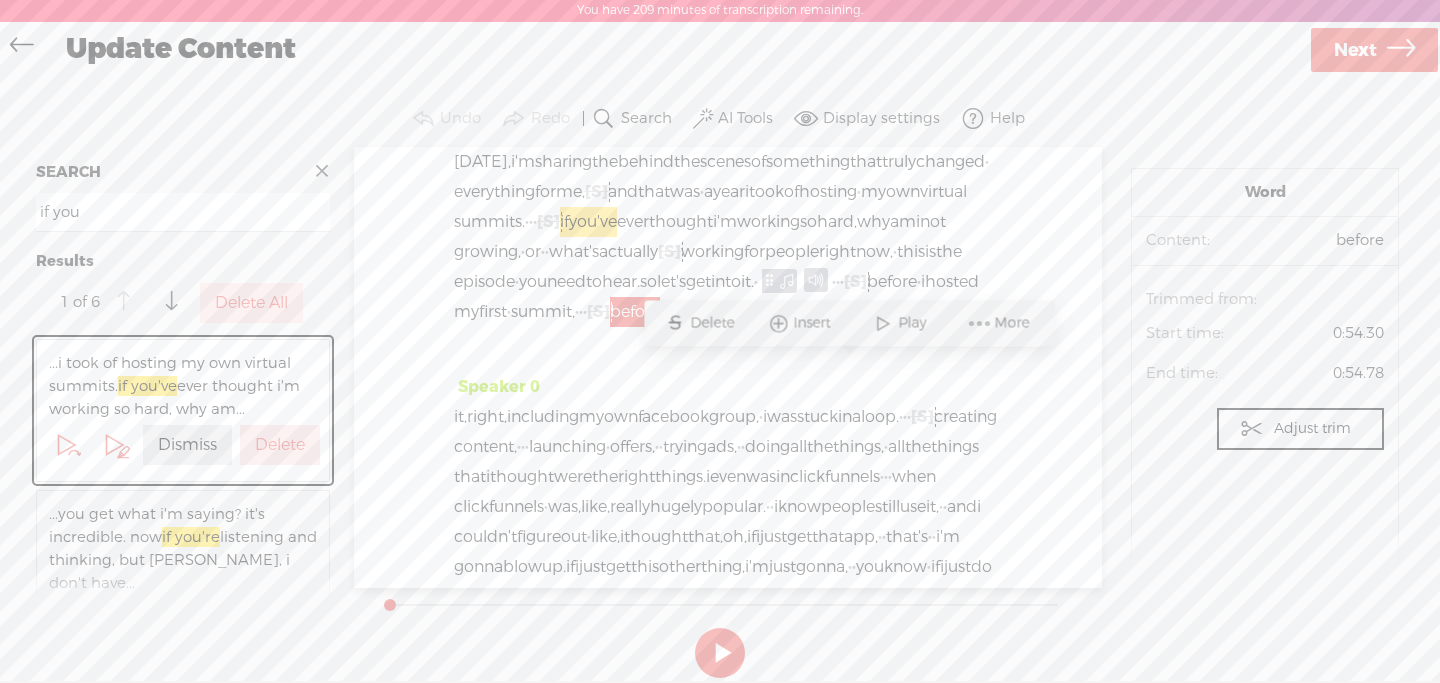 click on "to" at bounding box center [594, 282] 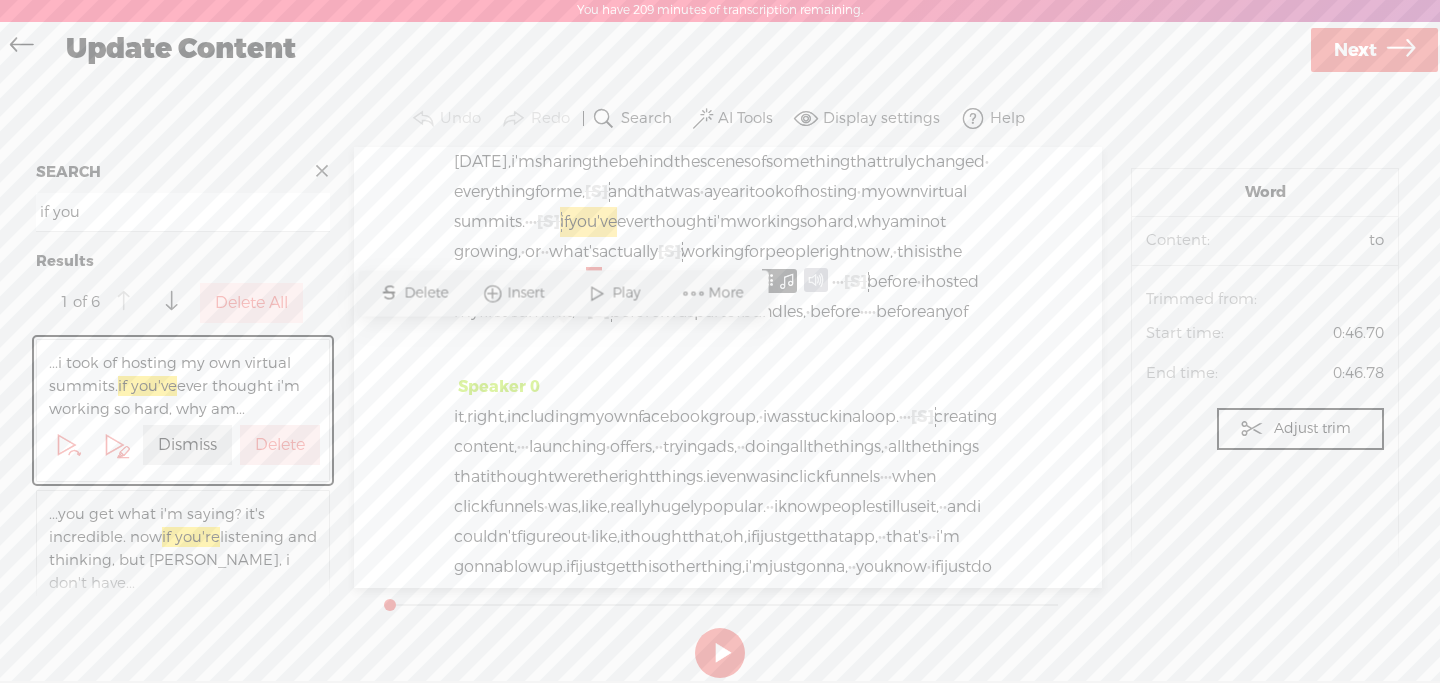 click on "if" at bounding box center [564, 222] 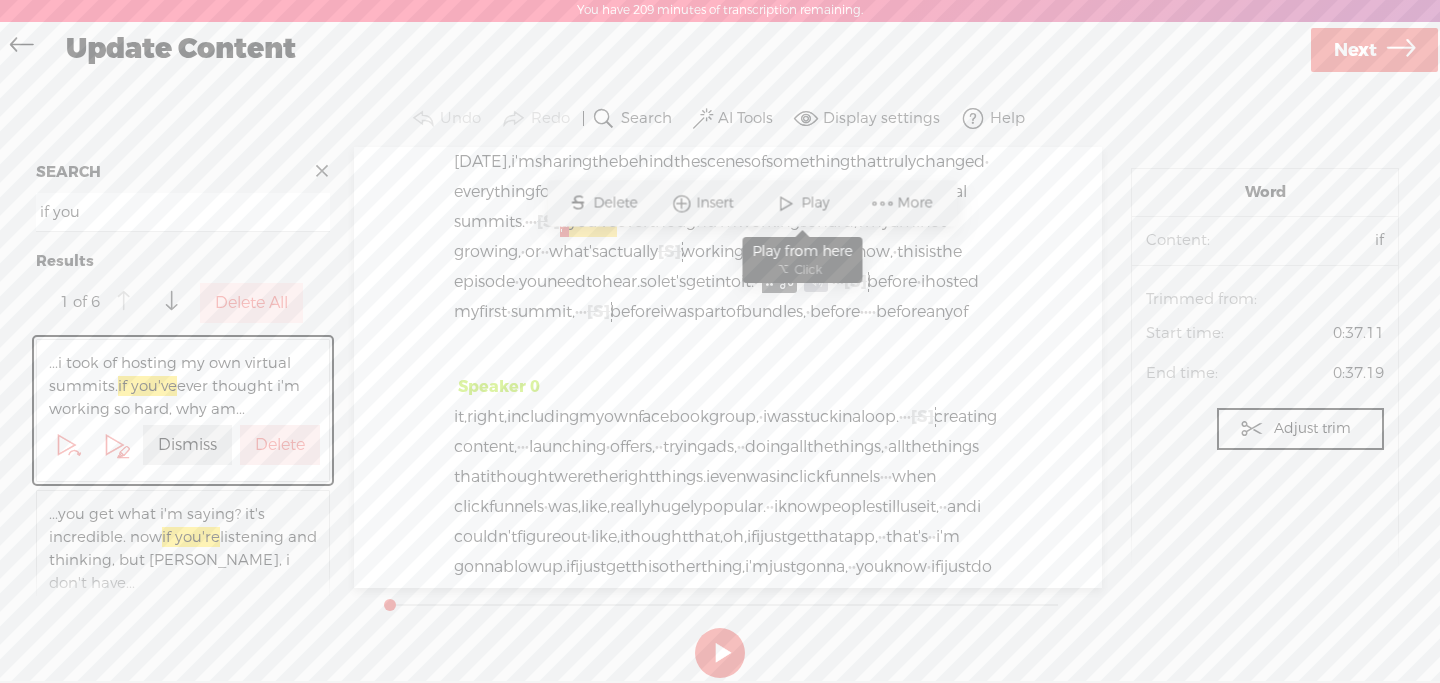click at bounding box center (786, 203) 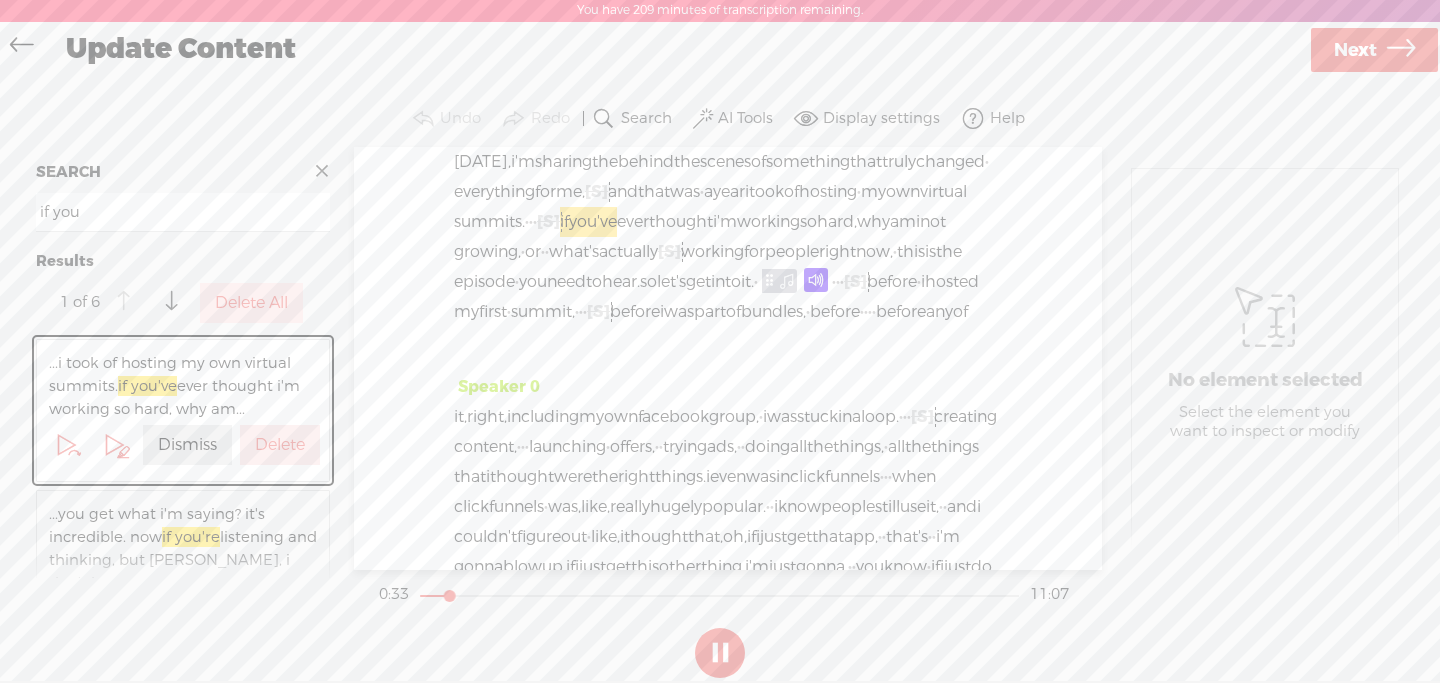 click at bounding box center [720, 653] 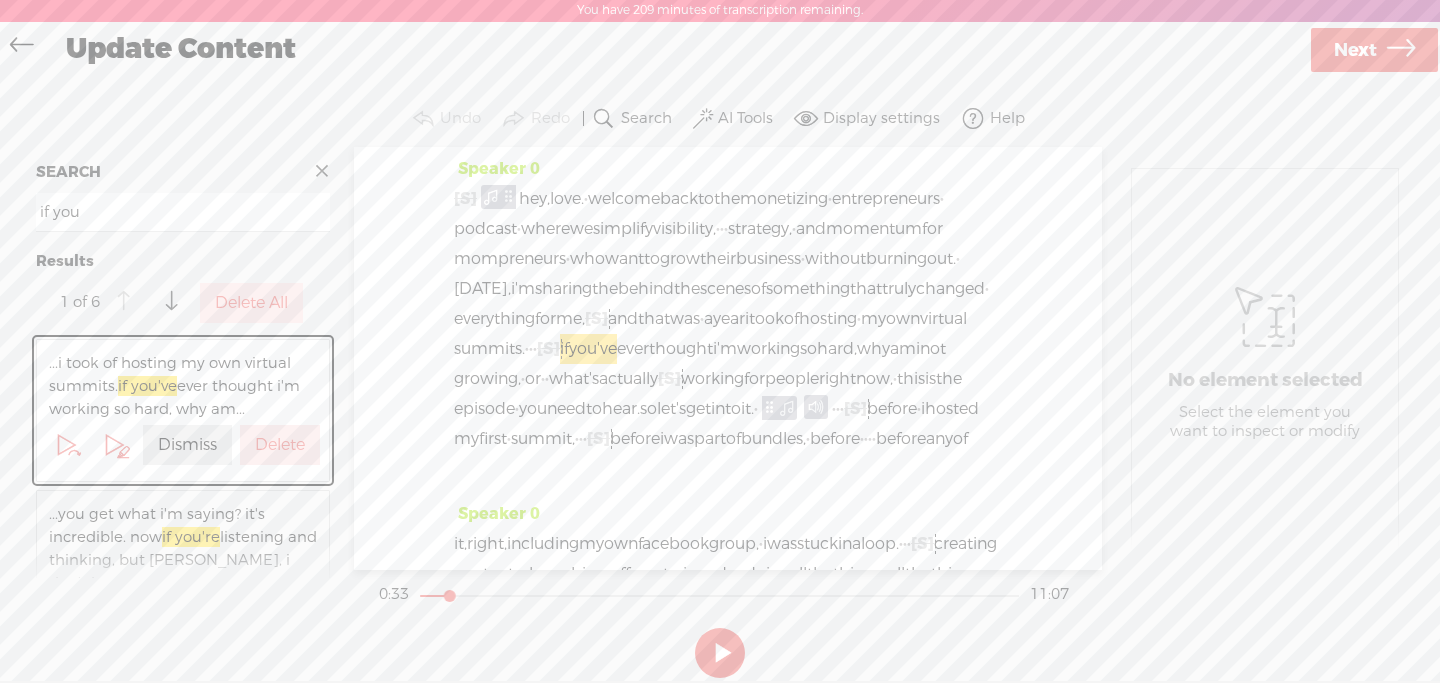 scroll, scrollTop: 0, scrollLeft: 0, axis: both 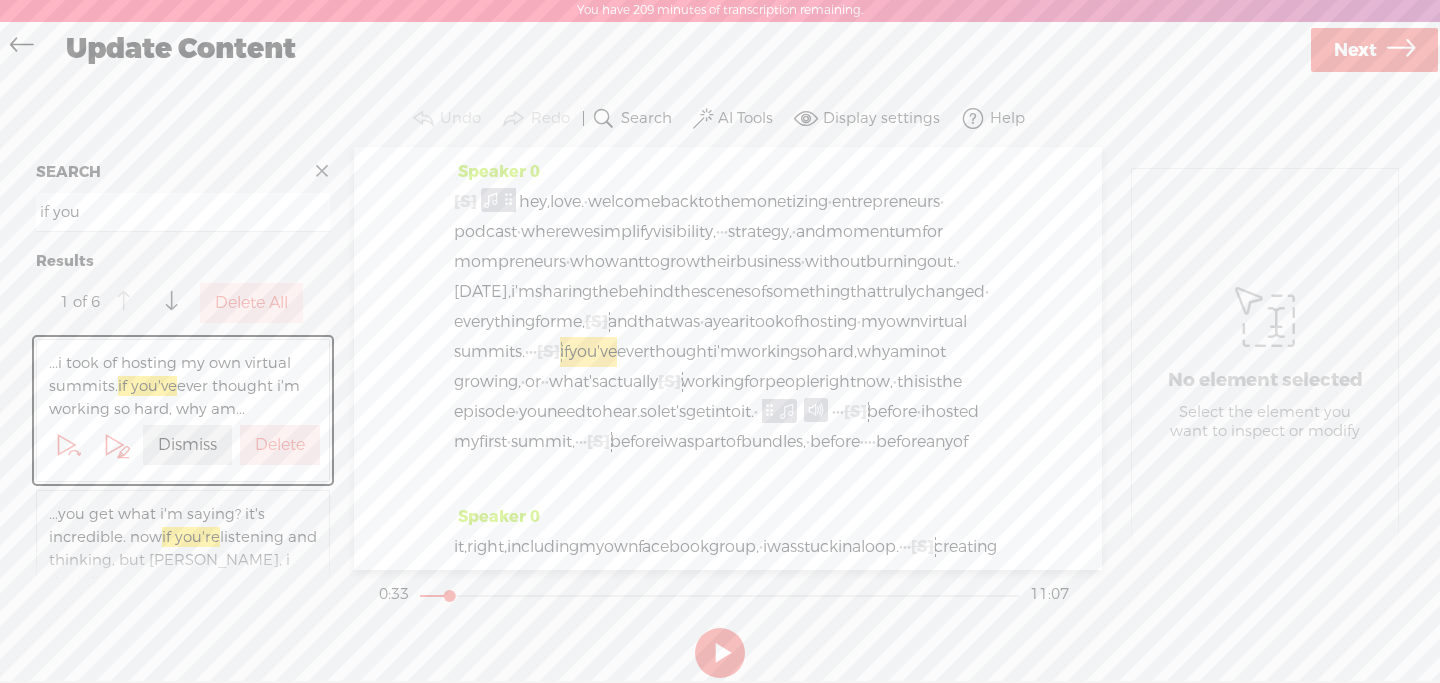 click on "if you" at bounding box center [183, 212] 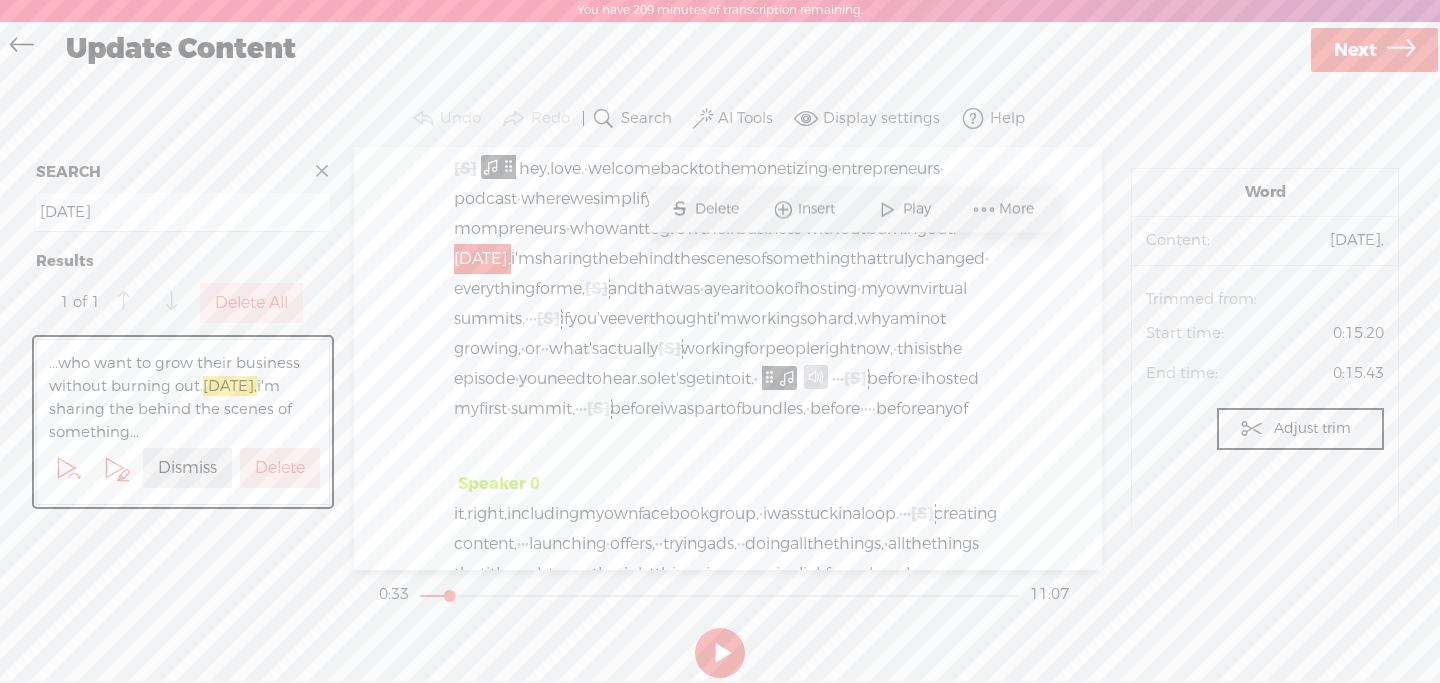 scroll, scrollTop: 40, scrollLeft: 0, axis: vertical 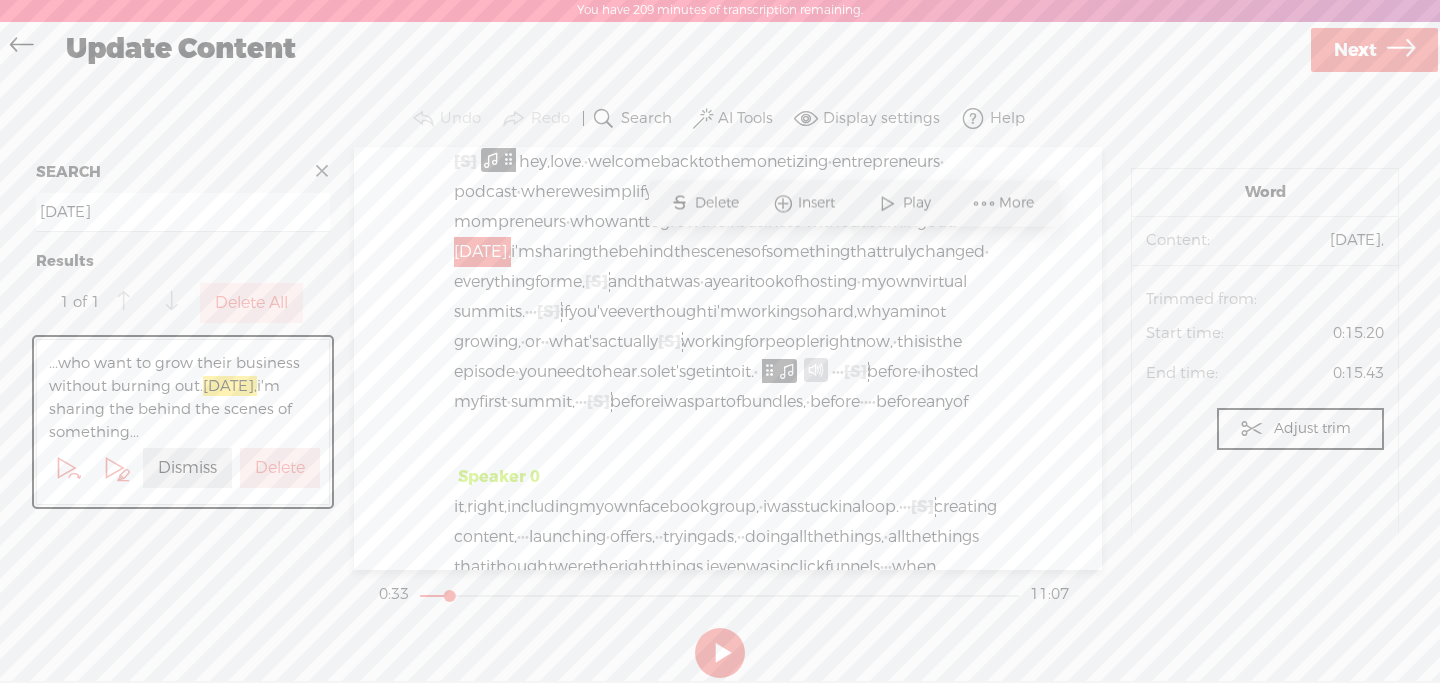 click on "people" at bounding box center [792, 342] 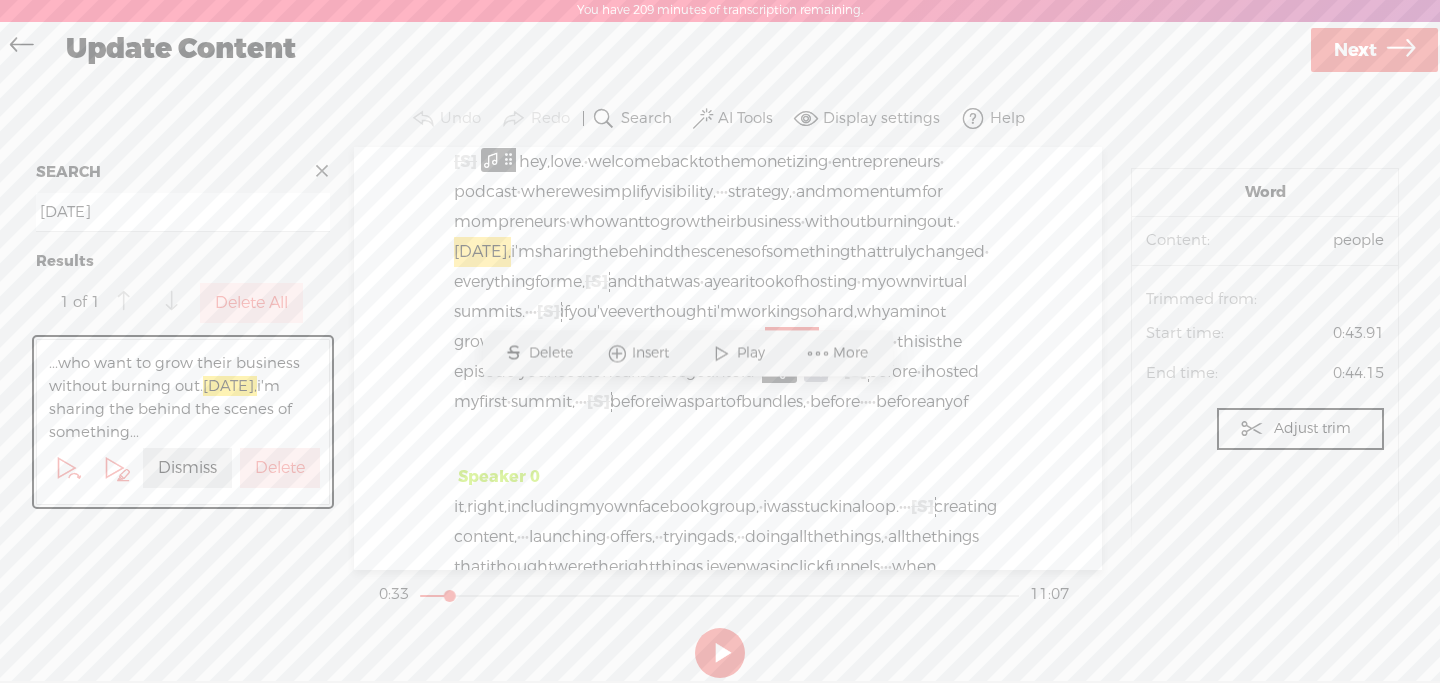 drag, startPoint x: 824, startPoint y: 246, endPoint x: 619, endPoint y: 431, distance: 276.13403 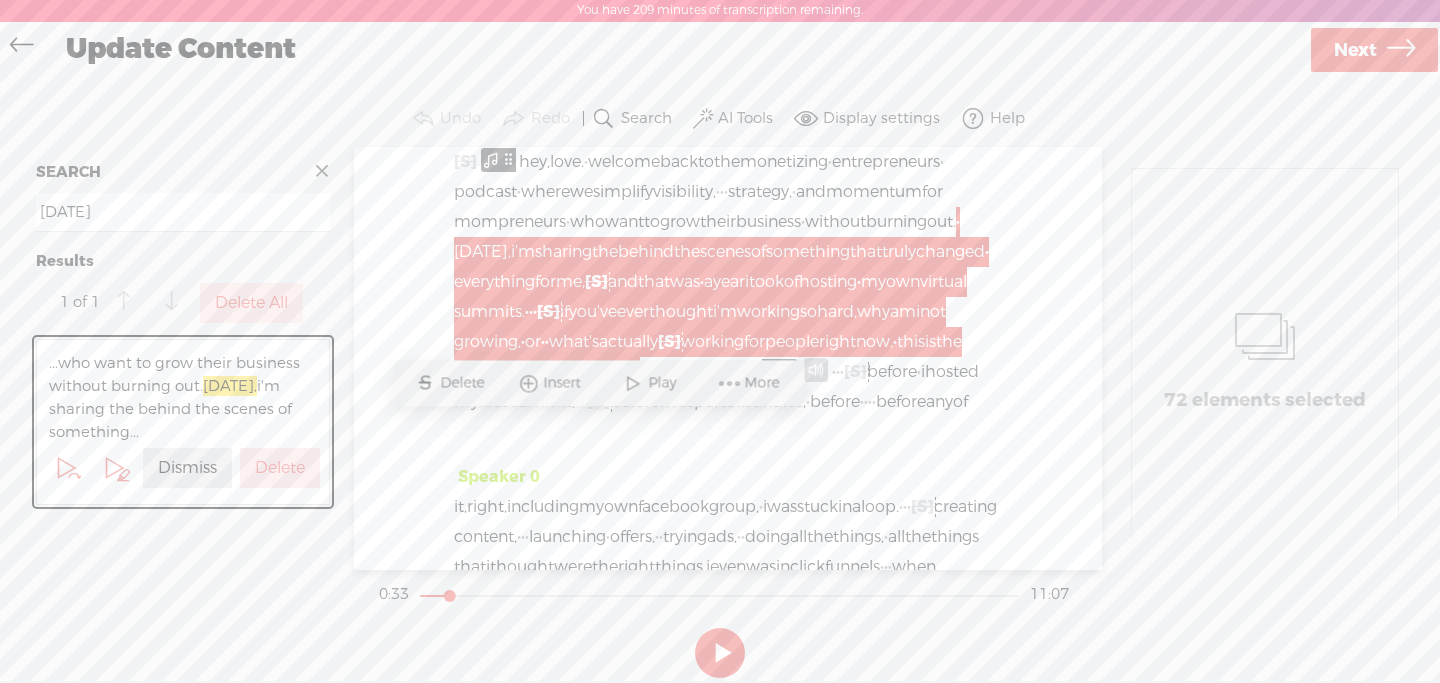 click on "More" at bounding box center [765, 383] 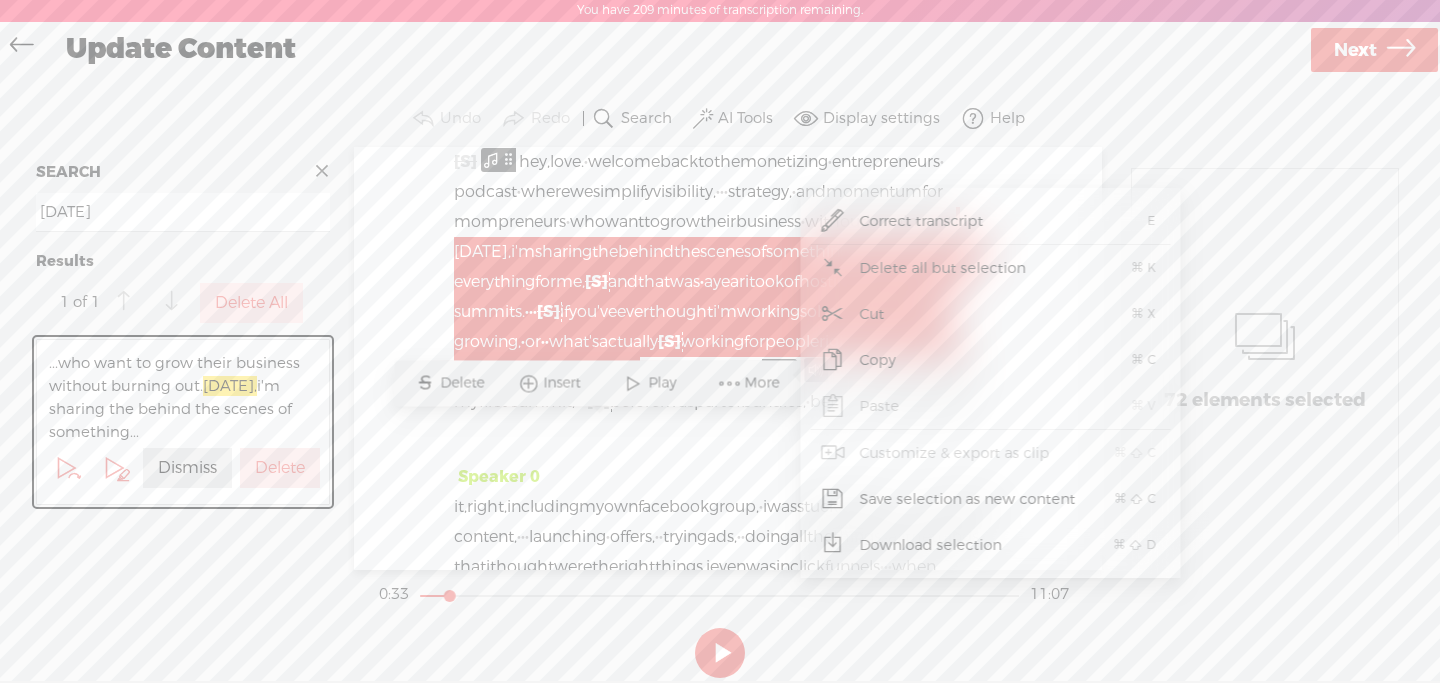 click on "Download selection" at bounding box center (931, 545) 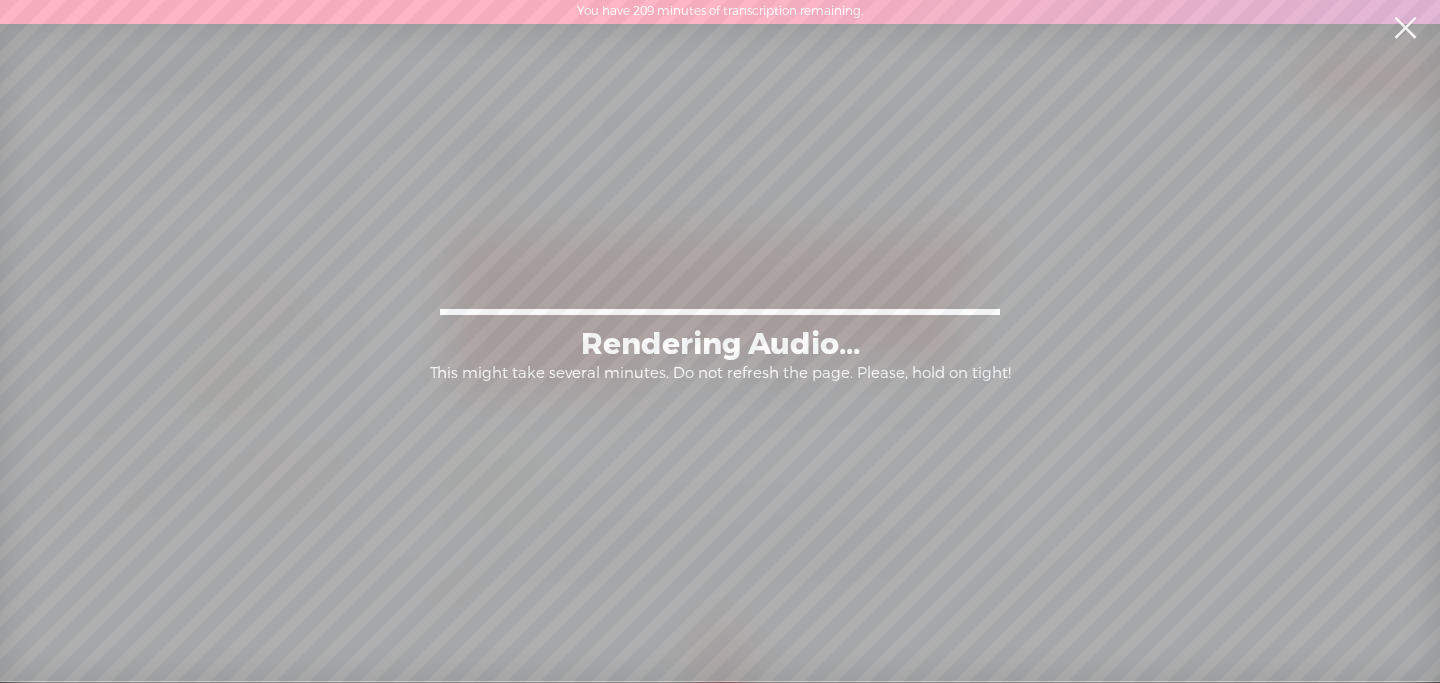 scroll, scrollTop: 0, scrollLeft: 0, axis: both 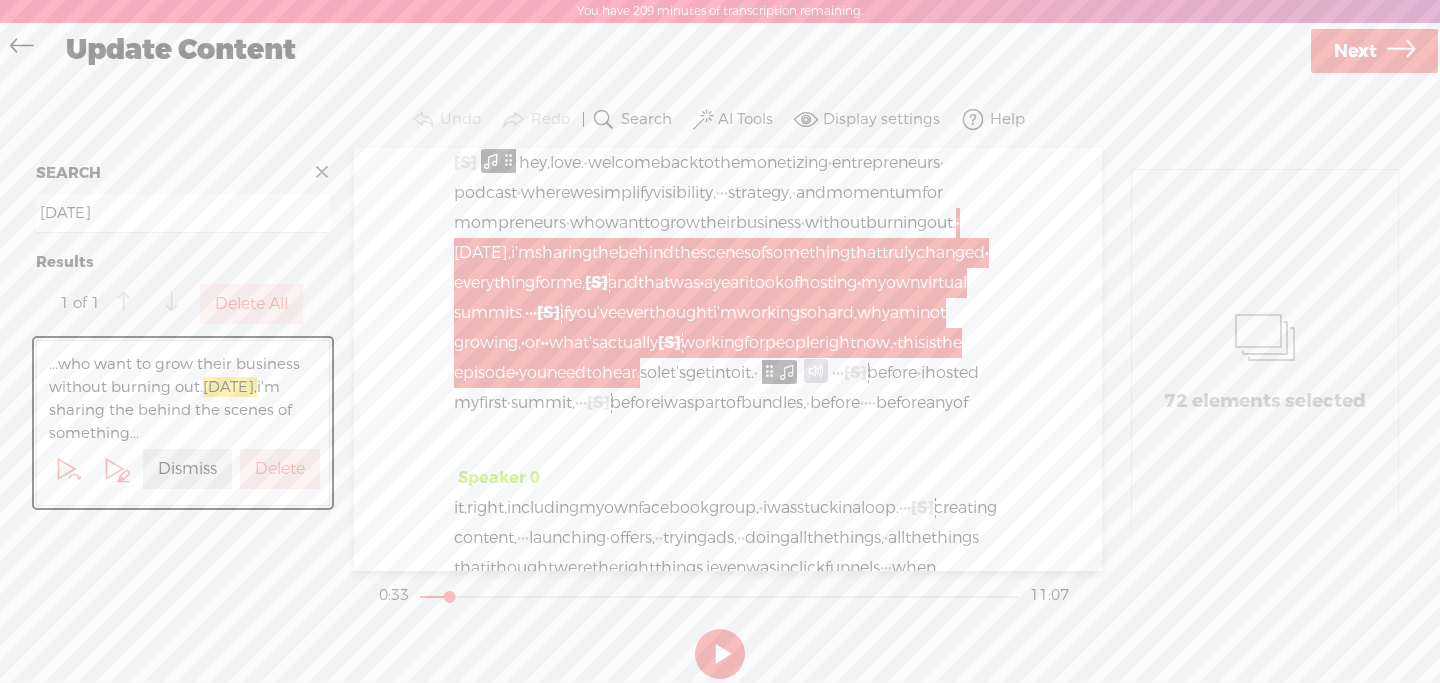 click at bounding box center (474, 433) 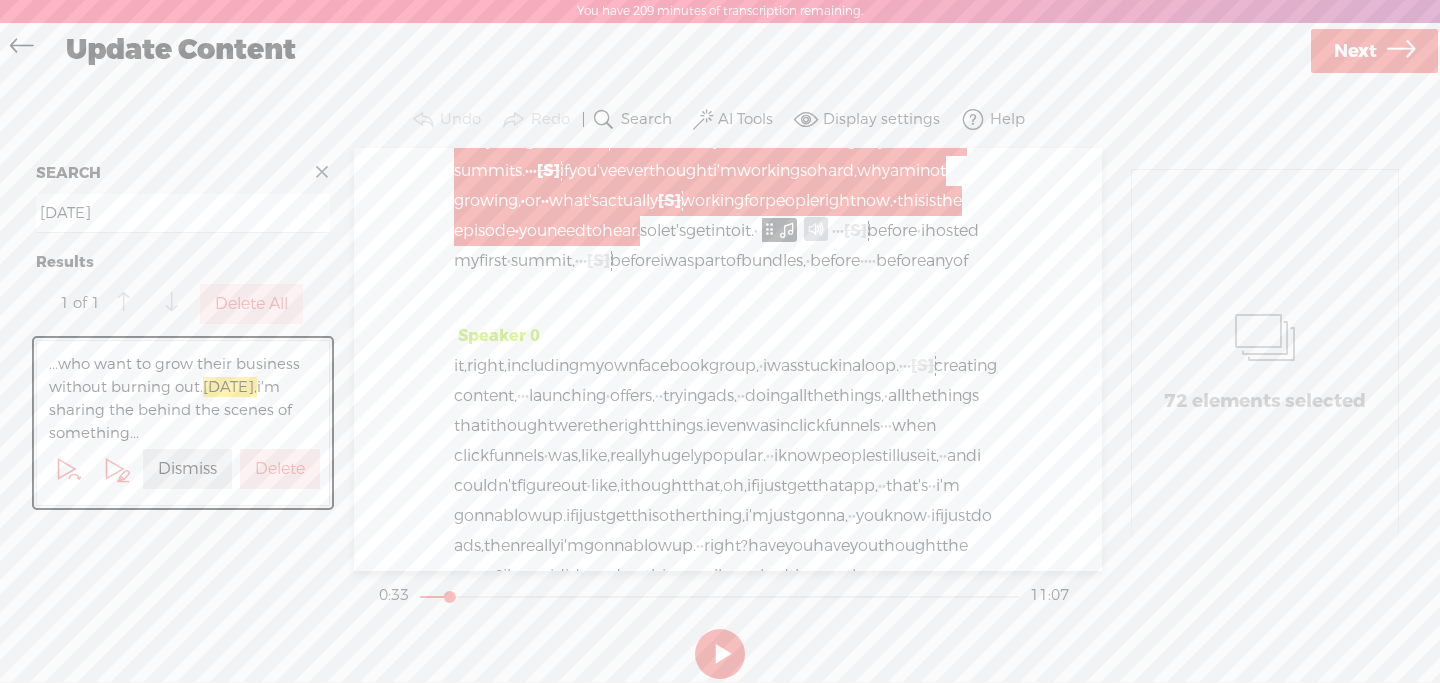 scroll, scrollTop: 211, scrollLeft: 0, axis: vertical 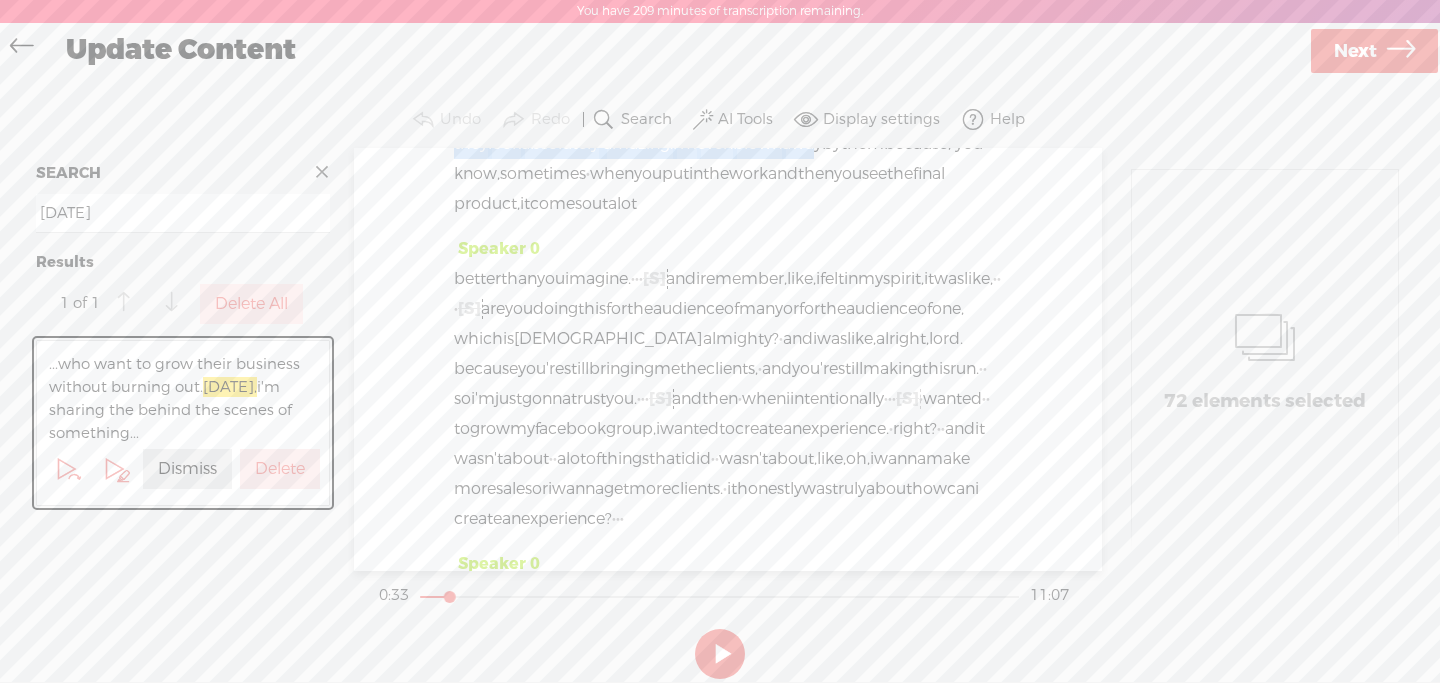 drag, startPoint x: 828, startPoint y: 294, endPoint x: 877, endPoint y: 367, distance: 87.92042 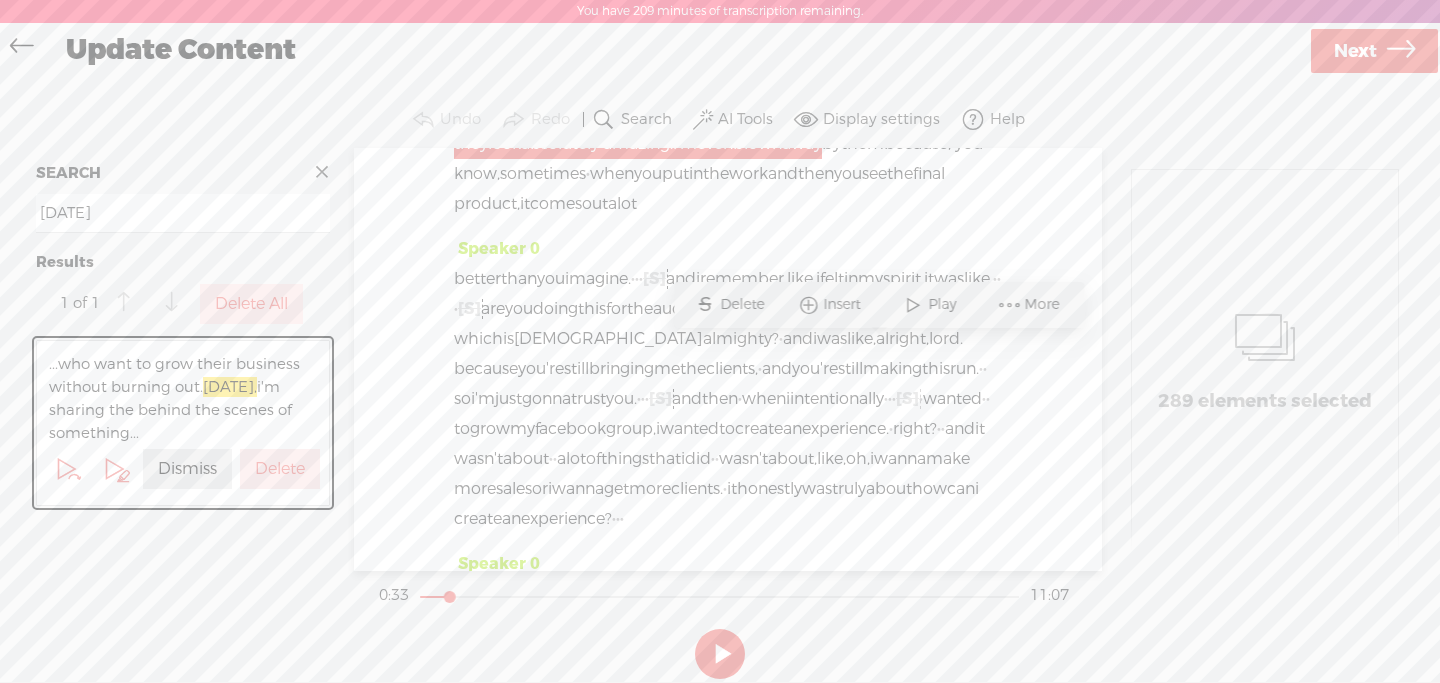 click on "today" at bounding box center (183, 213) 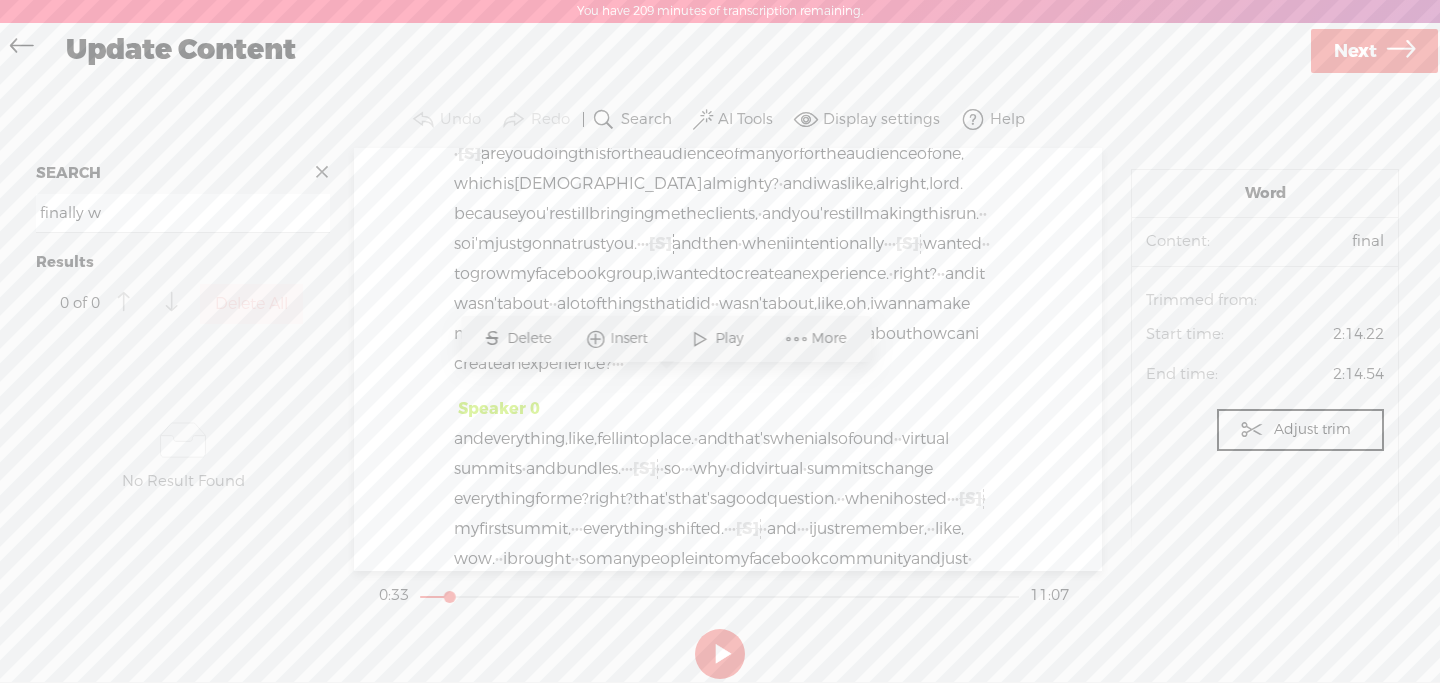 scroll, scrollTop: 1030, scrollLeft: 0, axis: vertical 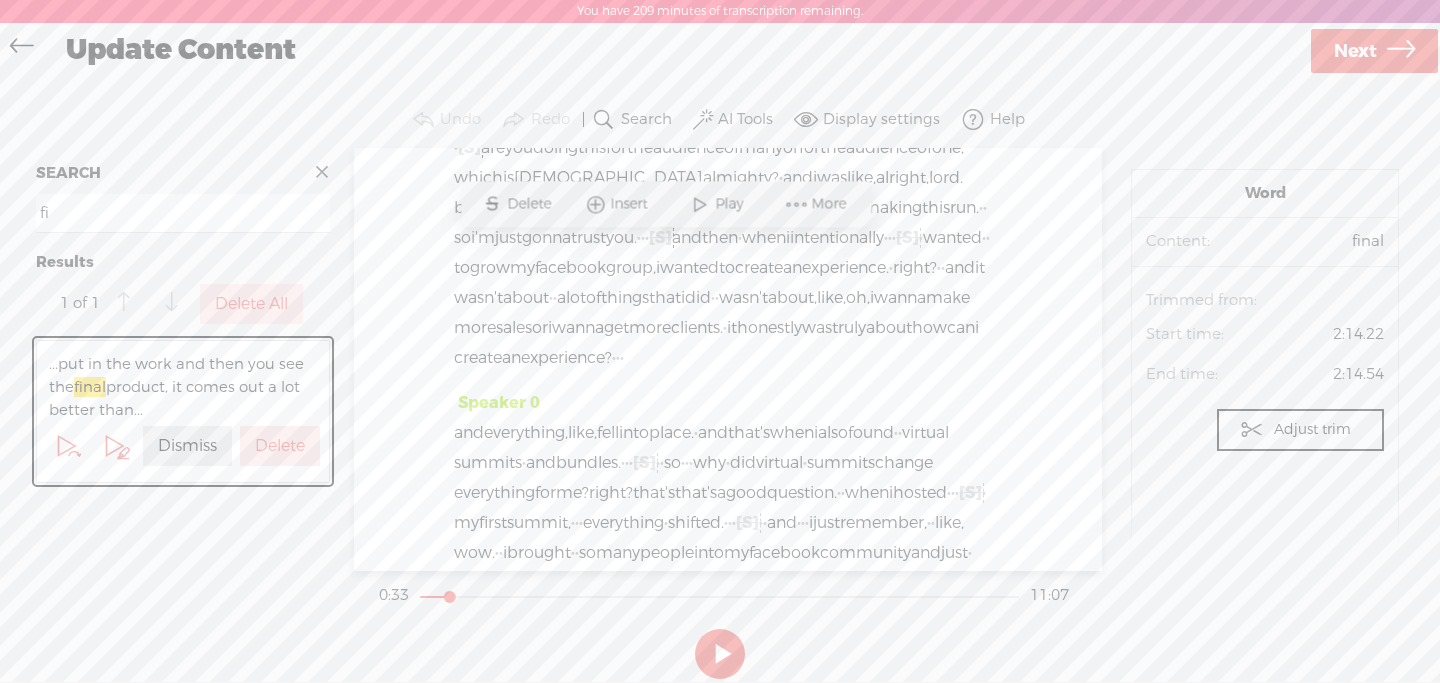 type on "f" 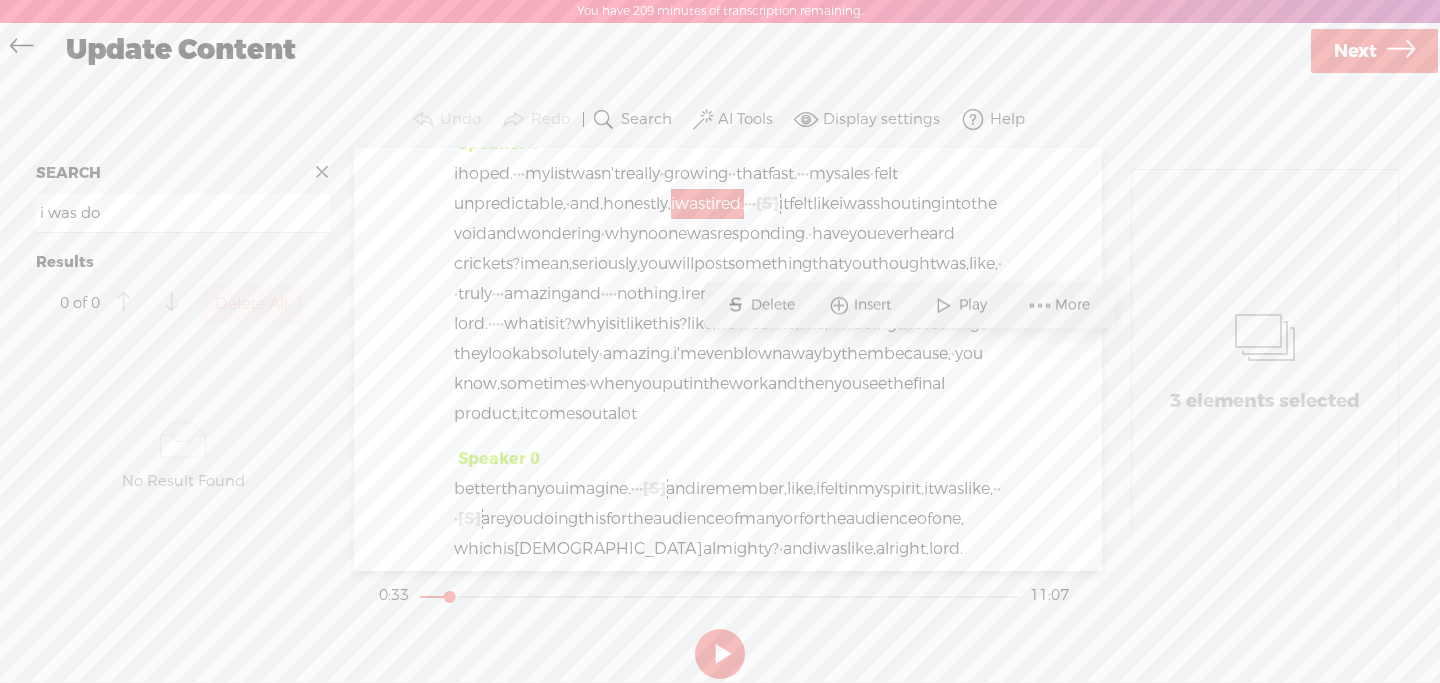scroll, scrollTop: 760, scrollLeft: 0, axis: vertical 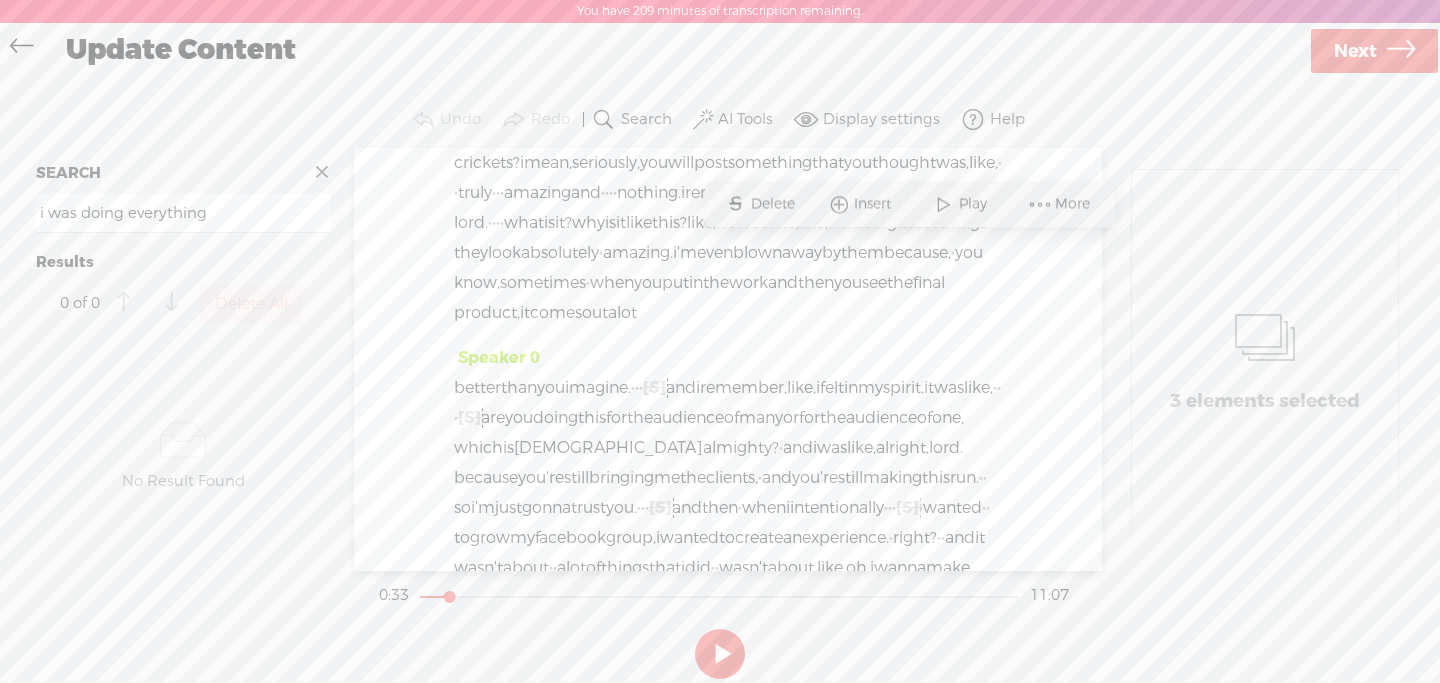 click on "·" at bounding box center (494, 193) 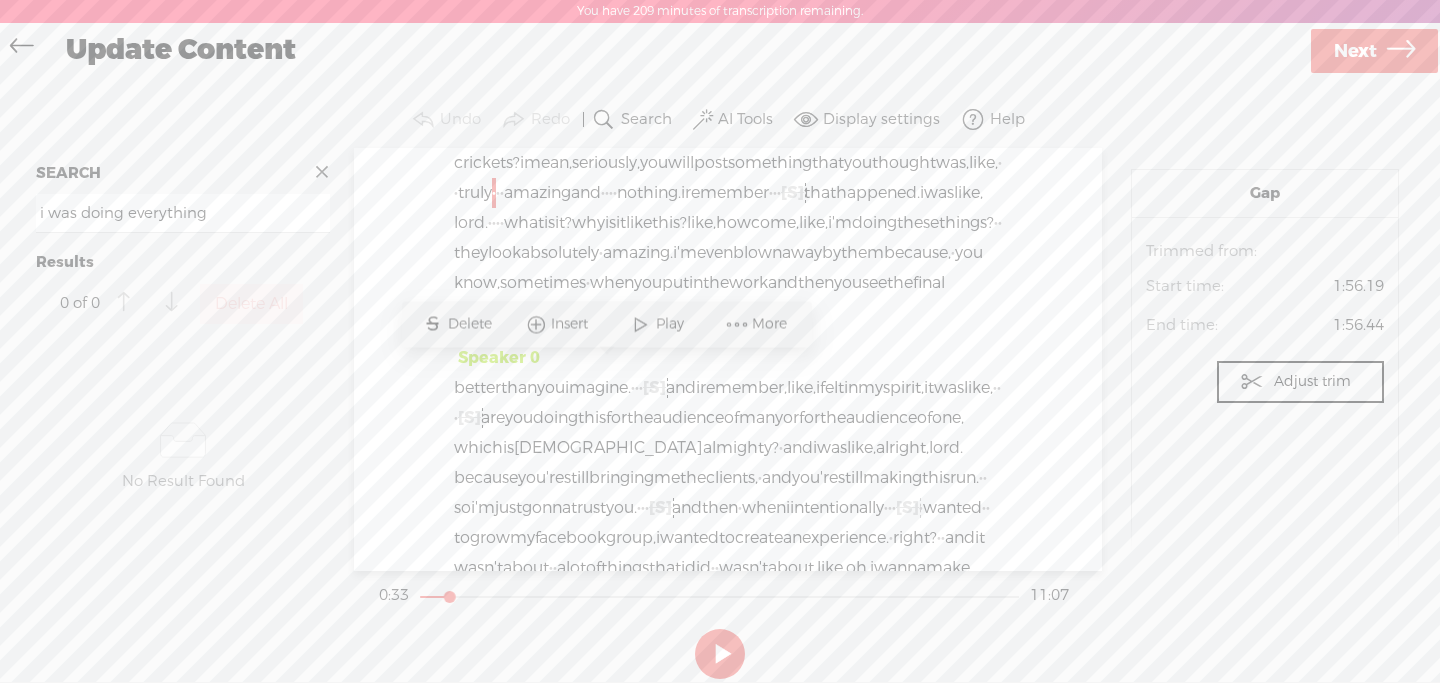 click on "come," at bounding box center [775, 223] 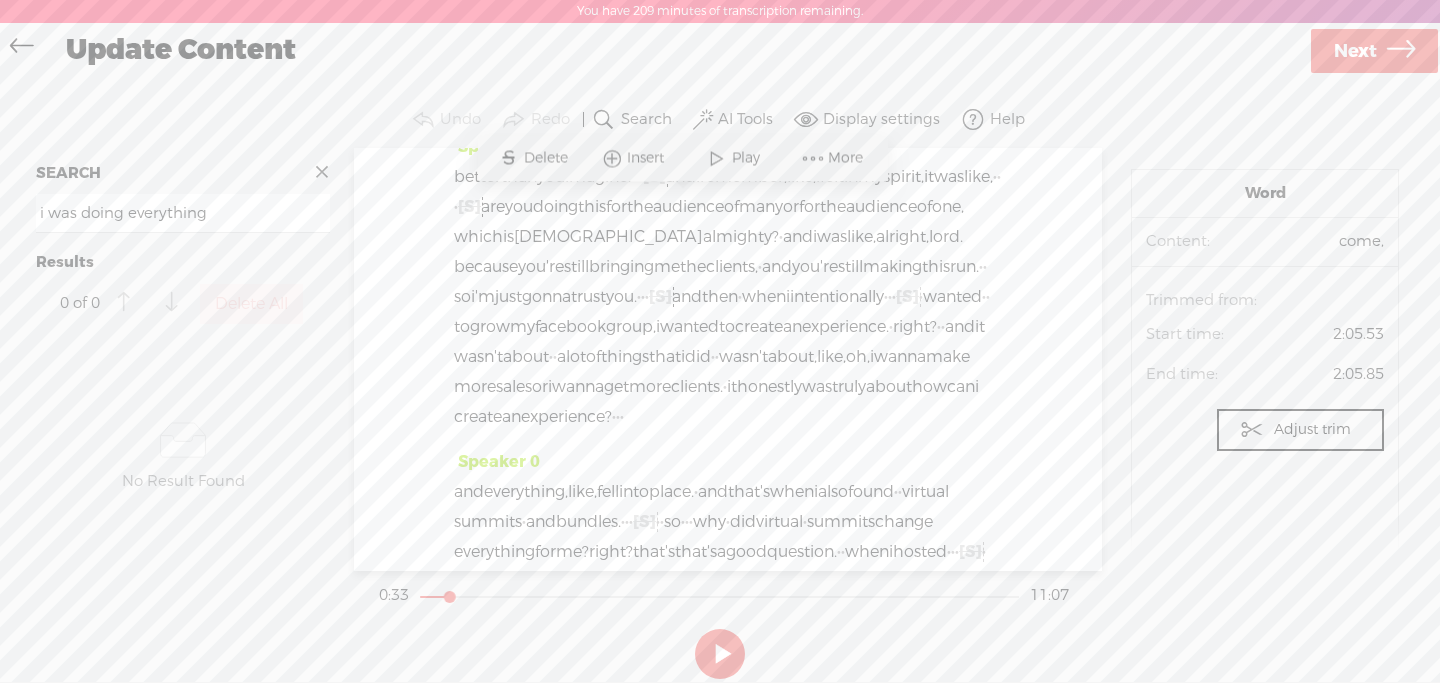 scroll, scrollTop: 986, scrollLeft: 0, axis: vertical 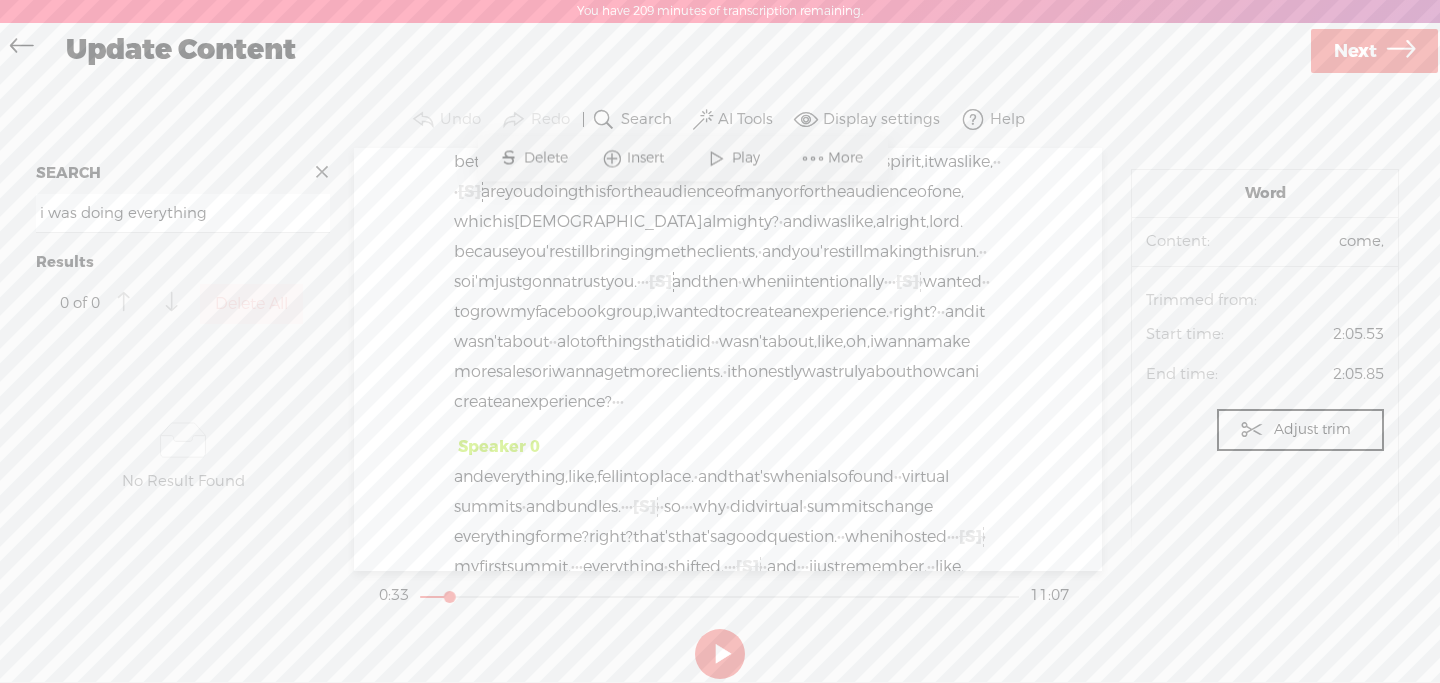 click on "i was doing everything" at bounding box center (183, 213) 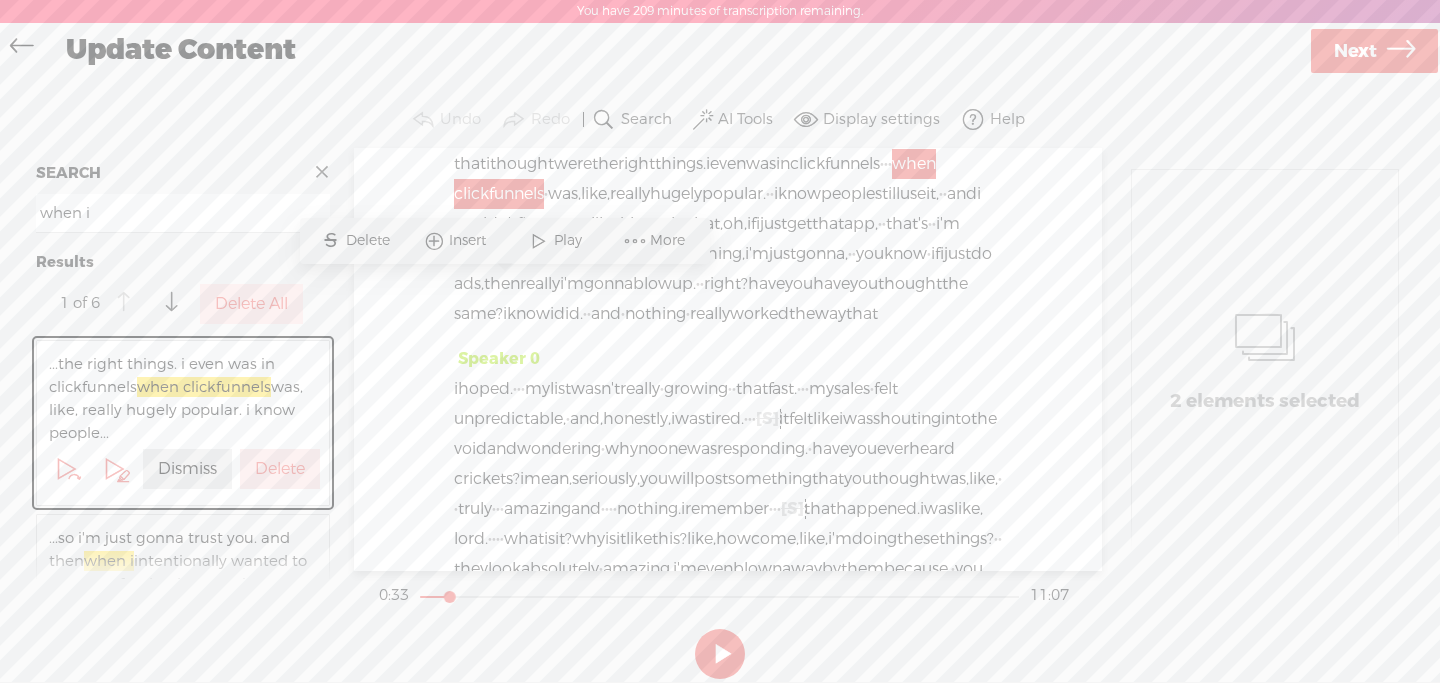 scroll, scrollTop: 445, scrollLeft: 0, axis: vertical 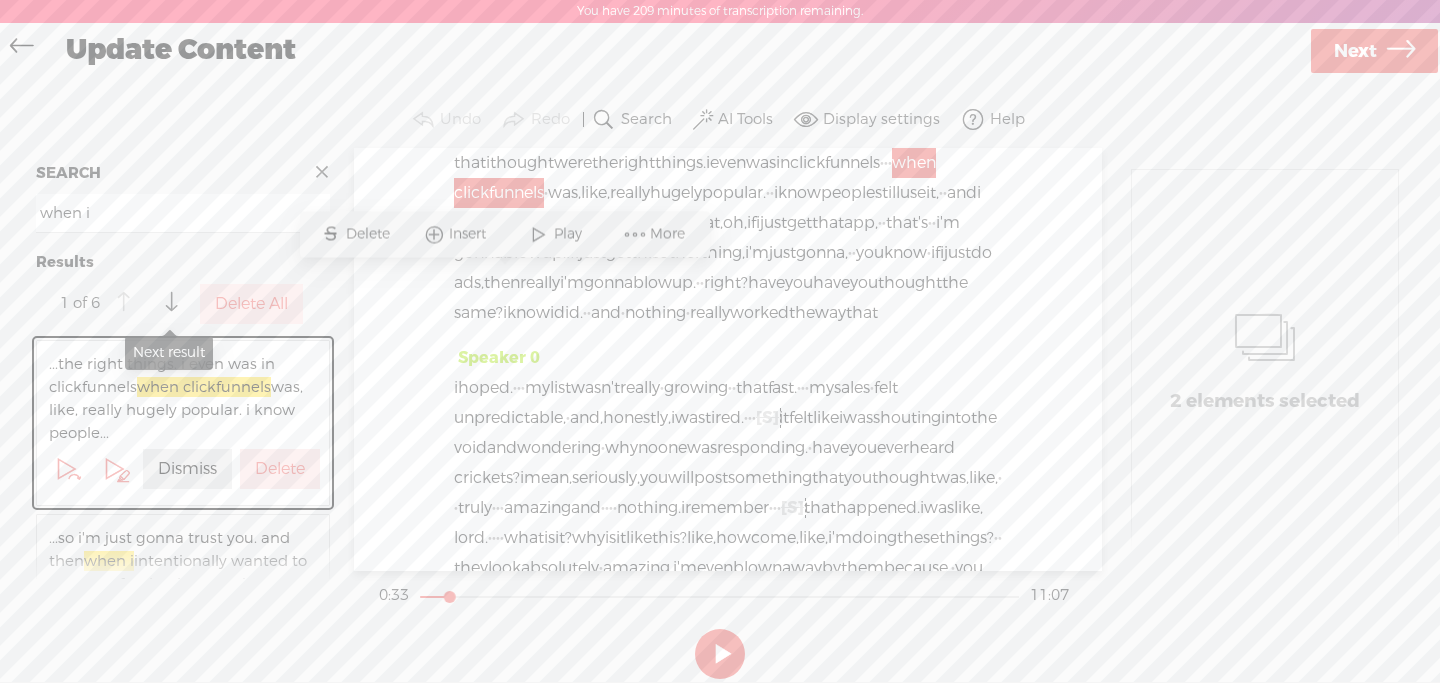 type on "when i" 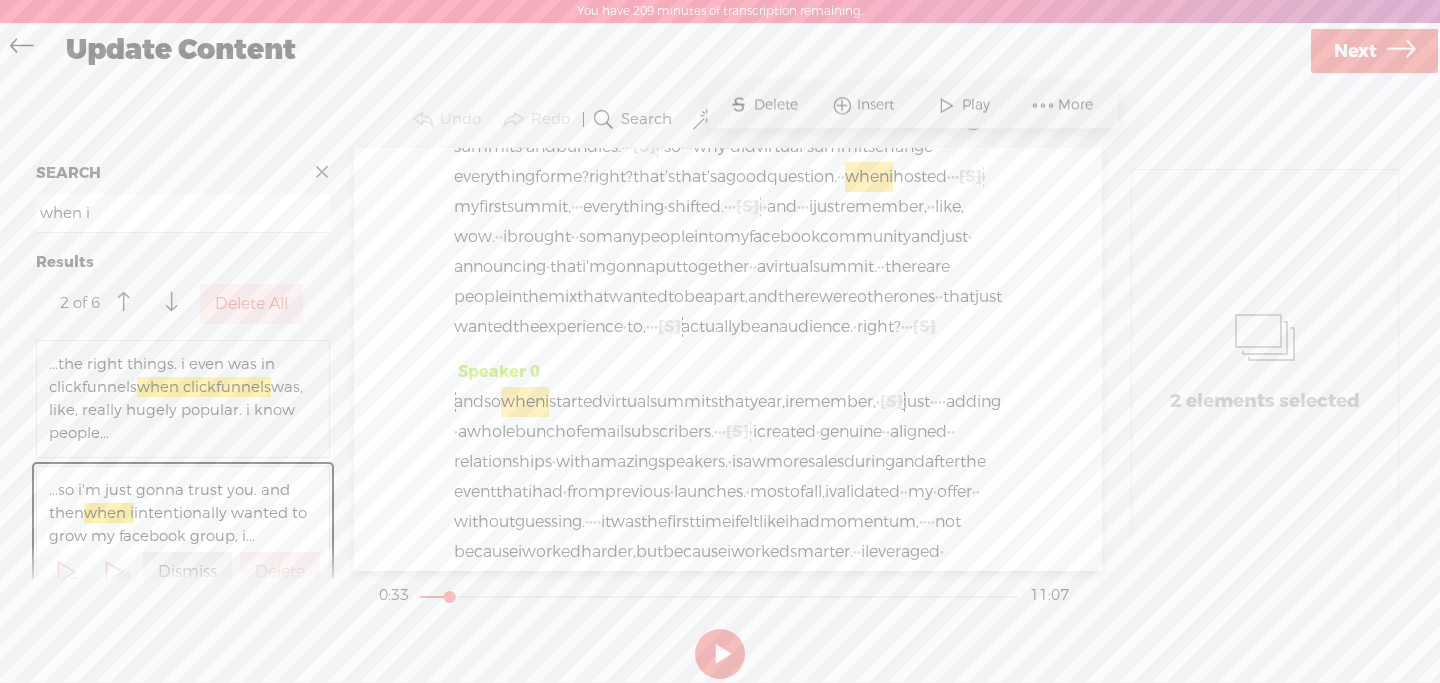 scroll, scrollTop: 1344, scrollLeft: 0, axis: vertical 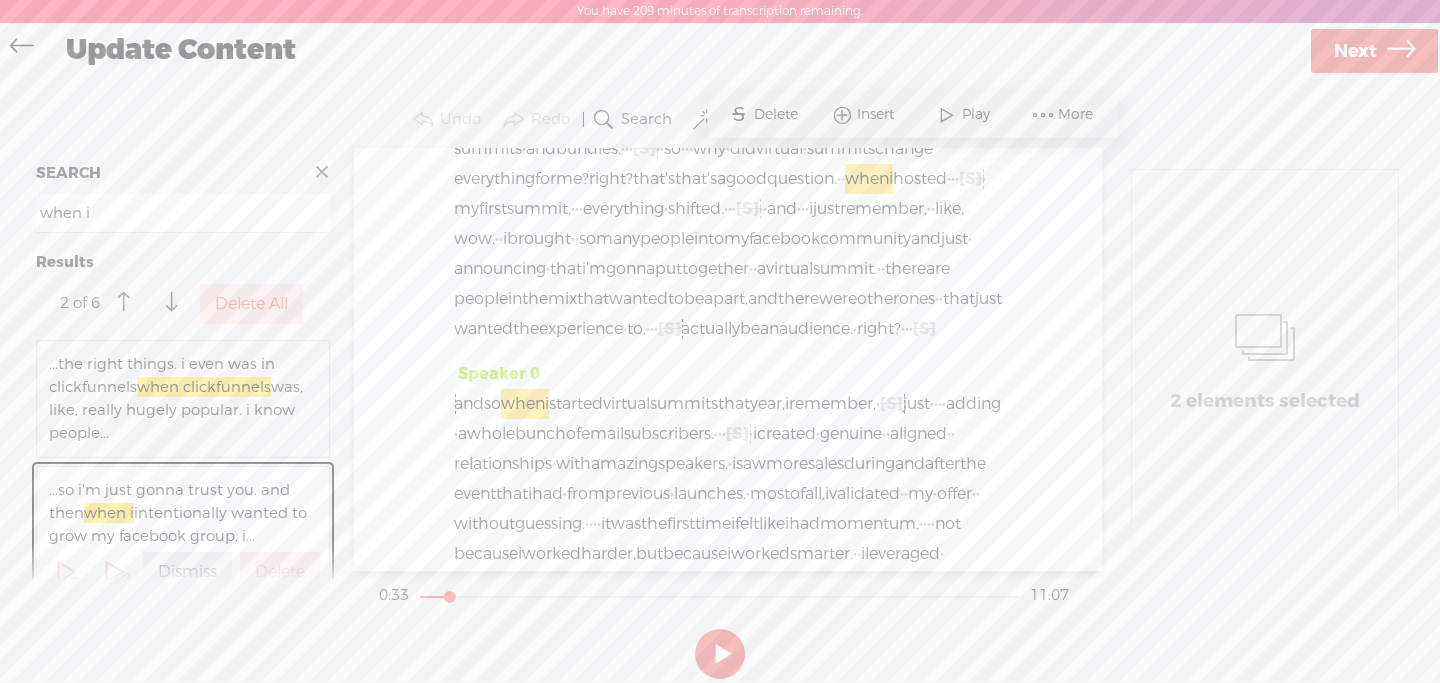 click on "create" at bounding box center [759, -46] 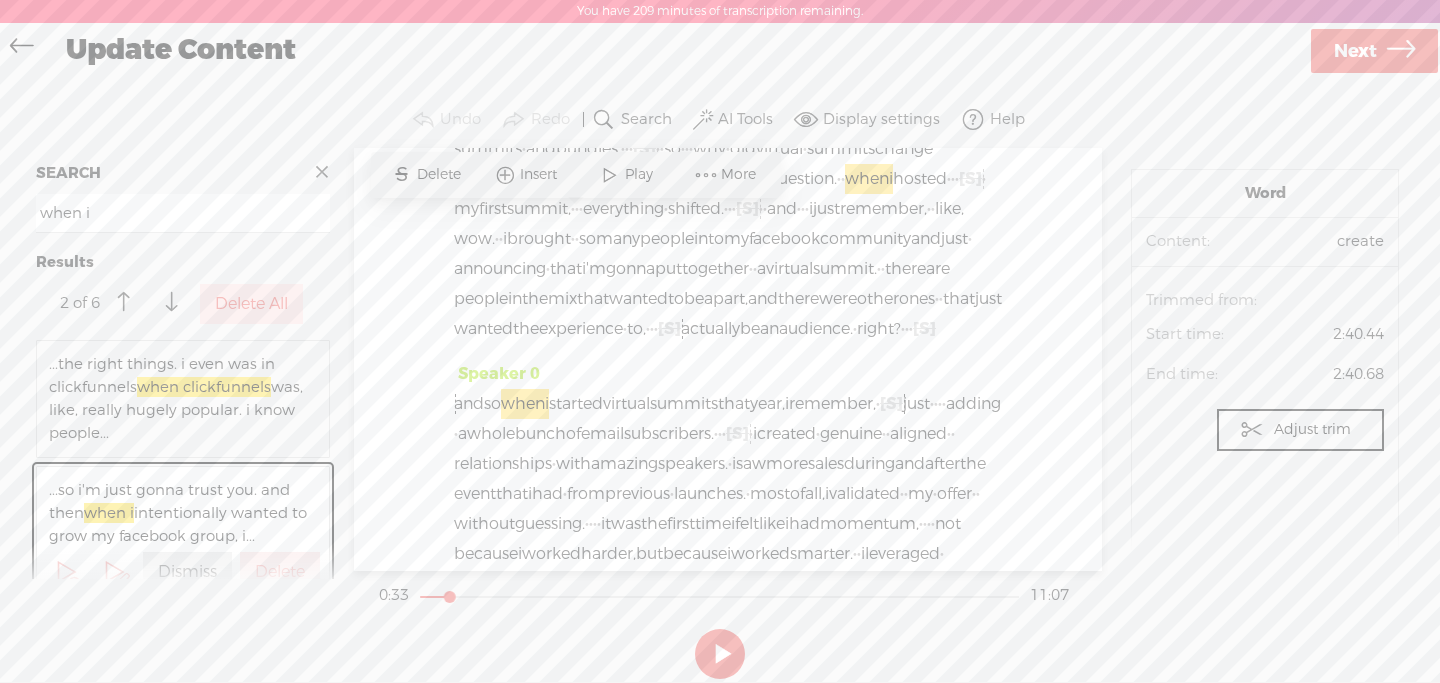 scroll, scrollTop: 1319, scrollLeft: 0, axis: vertical 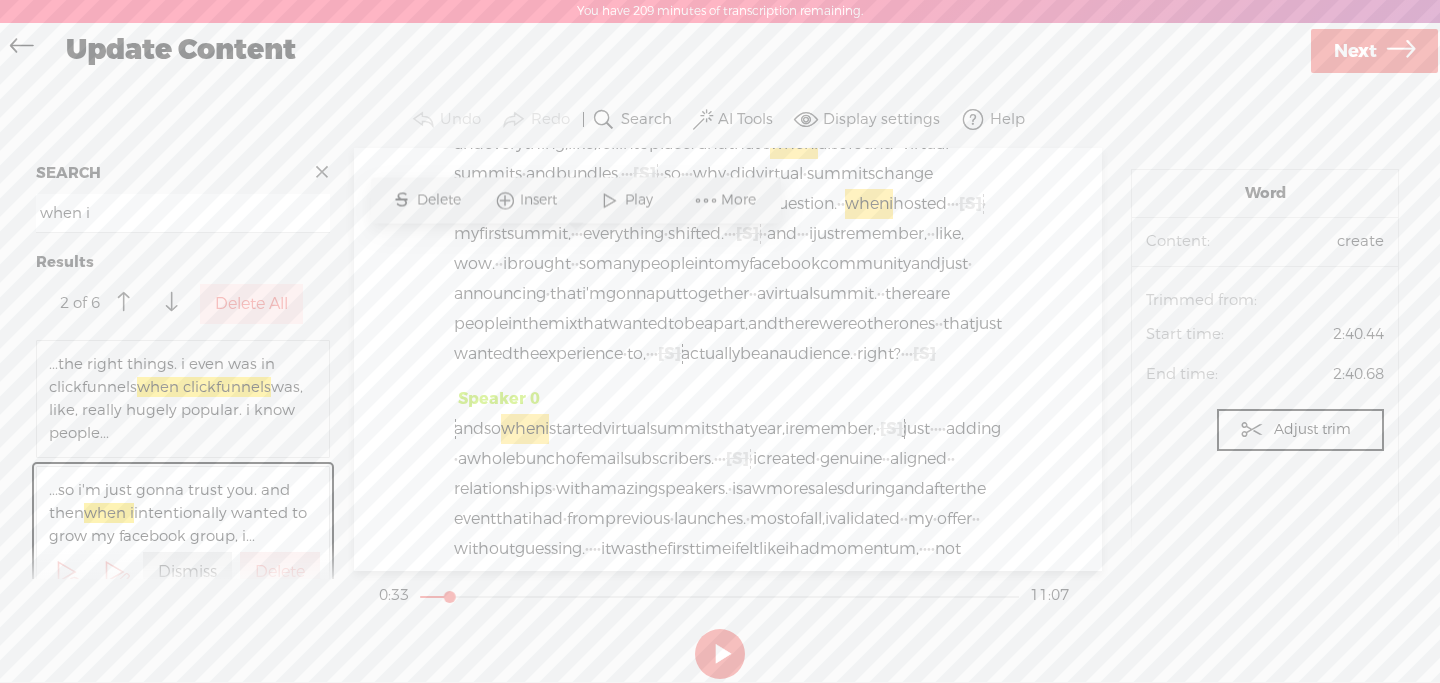 click on "better
than
you
imagine.
·
·
·
[S]
·
and
i
remember,
like,
i
felt
in
my
spirit,
it
was
like,
·
·
·
[S]
·   ·   ·   ·   ·
are
you
doing
this
for
the
audience
of
many
or
for
the
audience
of
one,
which
is
god
almighty?
·
and
i
was" at bounding box center (728, -51) 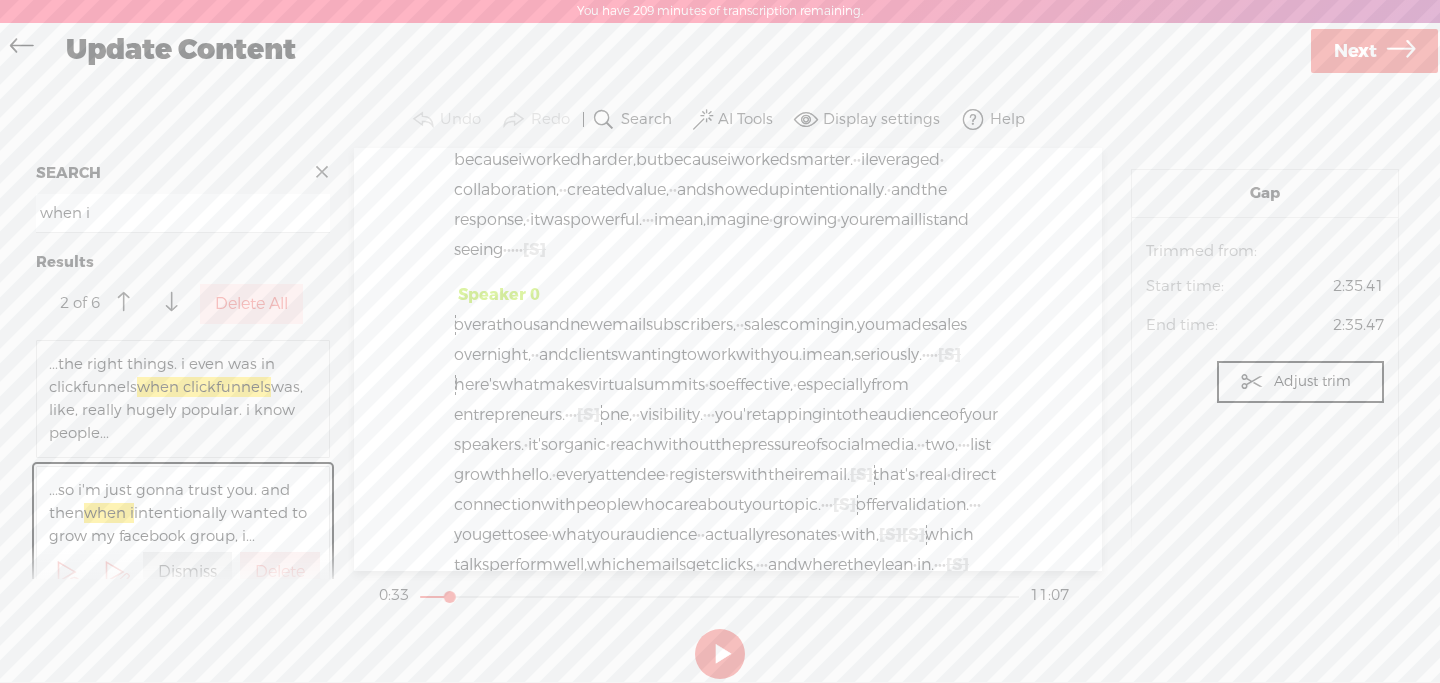 scroll, scrollTop: 1779, scrollLeft: 0, axis: vertical 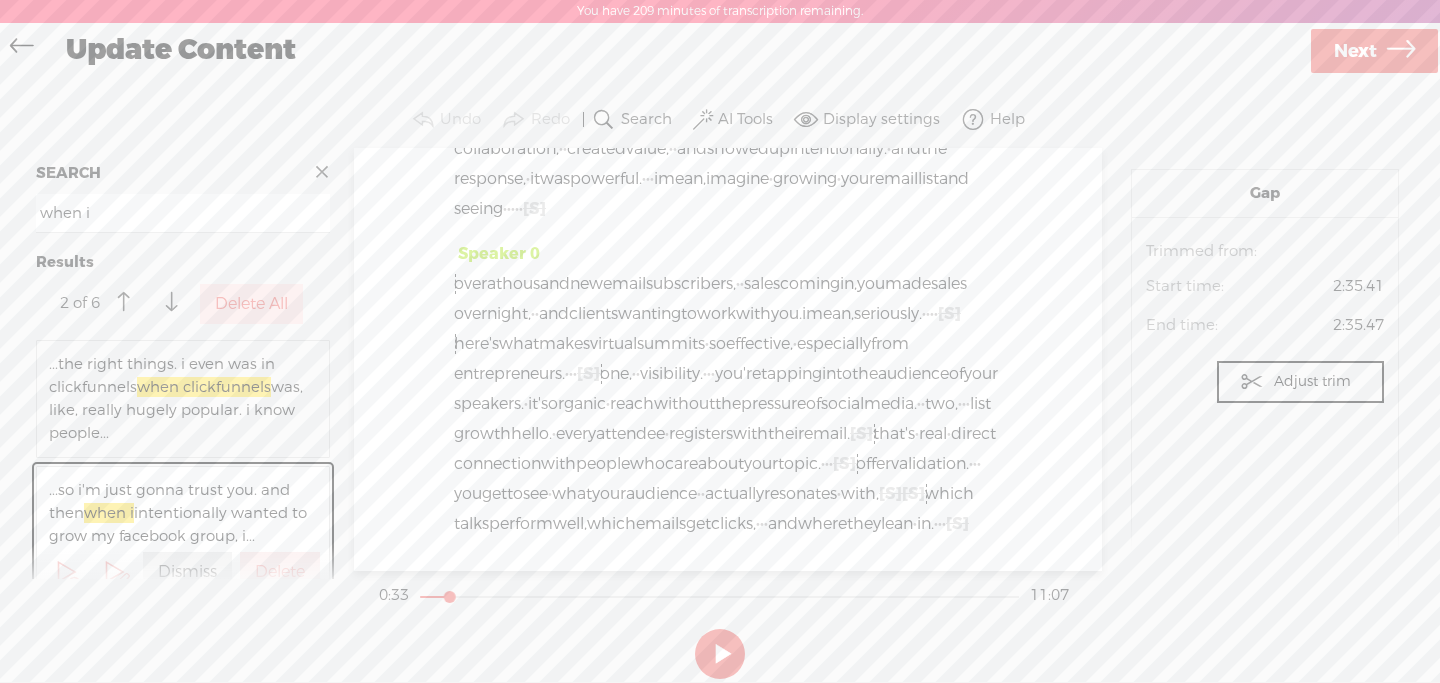 drag, startPoint x: 848, startPoint y: 189, endPoint x: 825, endPoint y: 499, distance: 310.85205 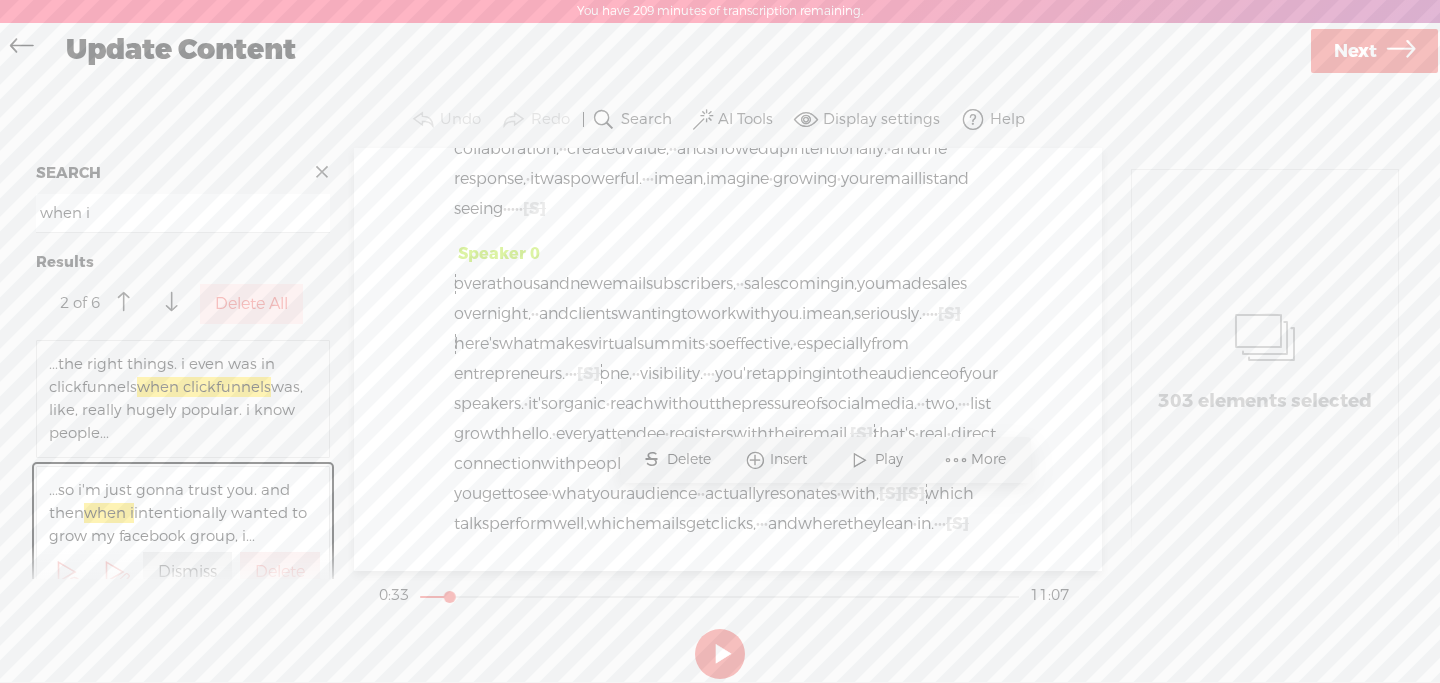 click on "More" at bounding box center [991, 460] 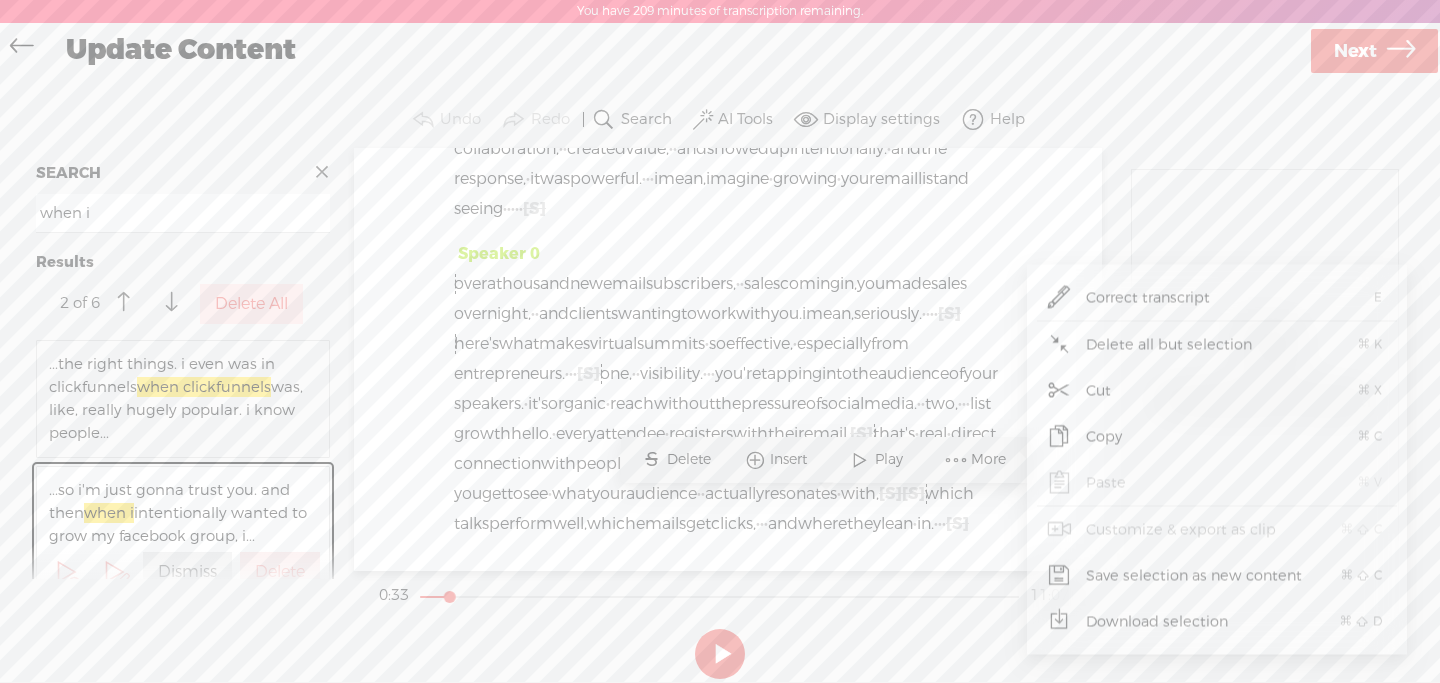 click on "Download selection" at bounding box center [1157, 621] 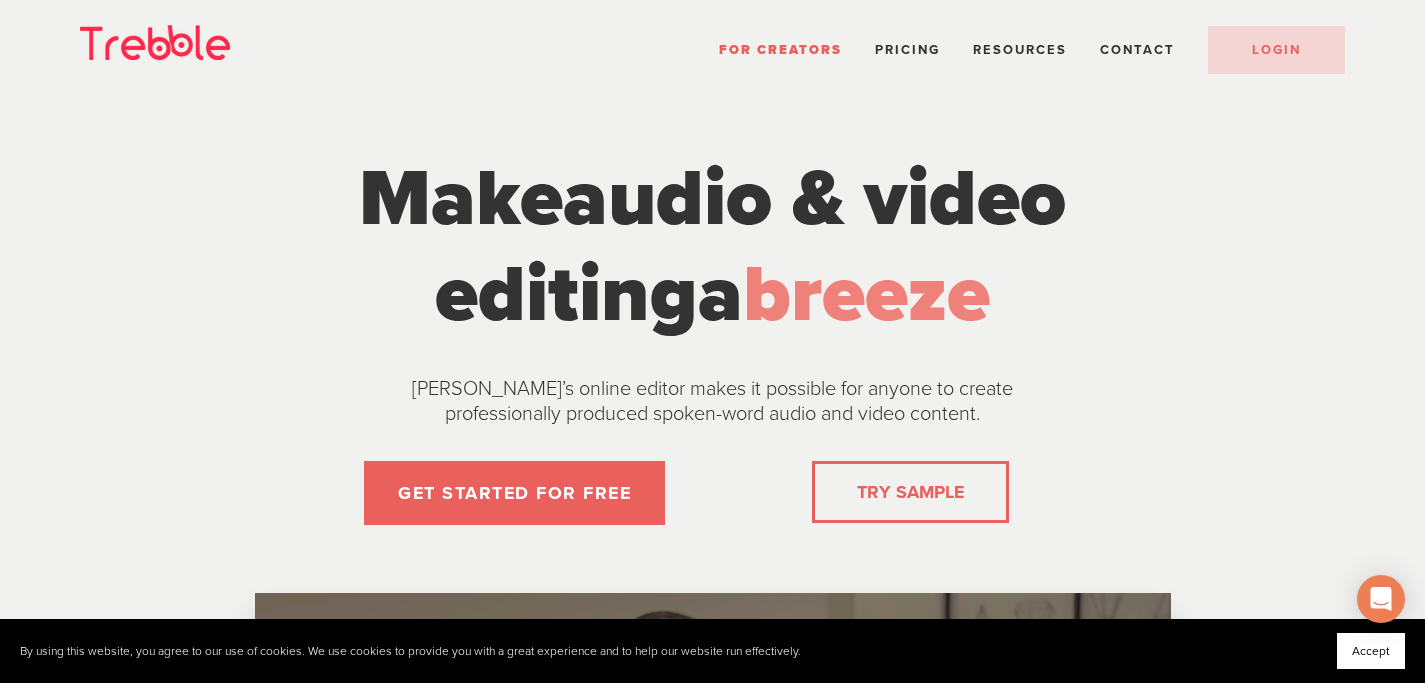 scroll, scrollTop: 0, scrollLeft: 0, axis: both 